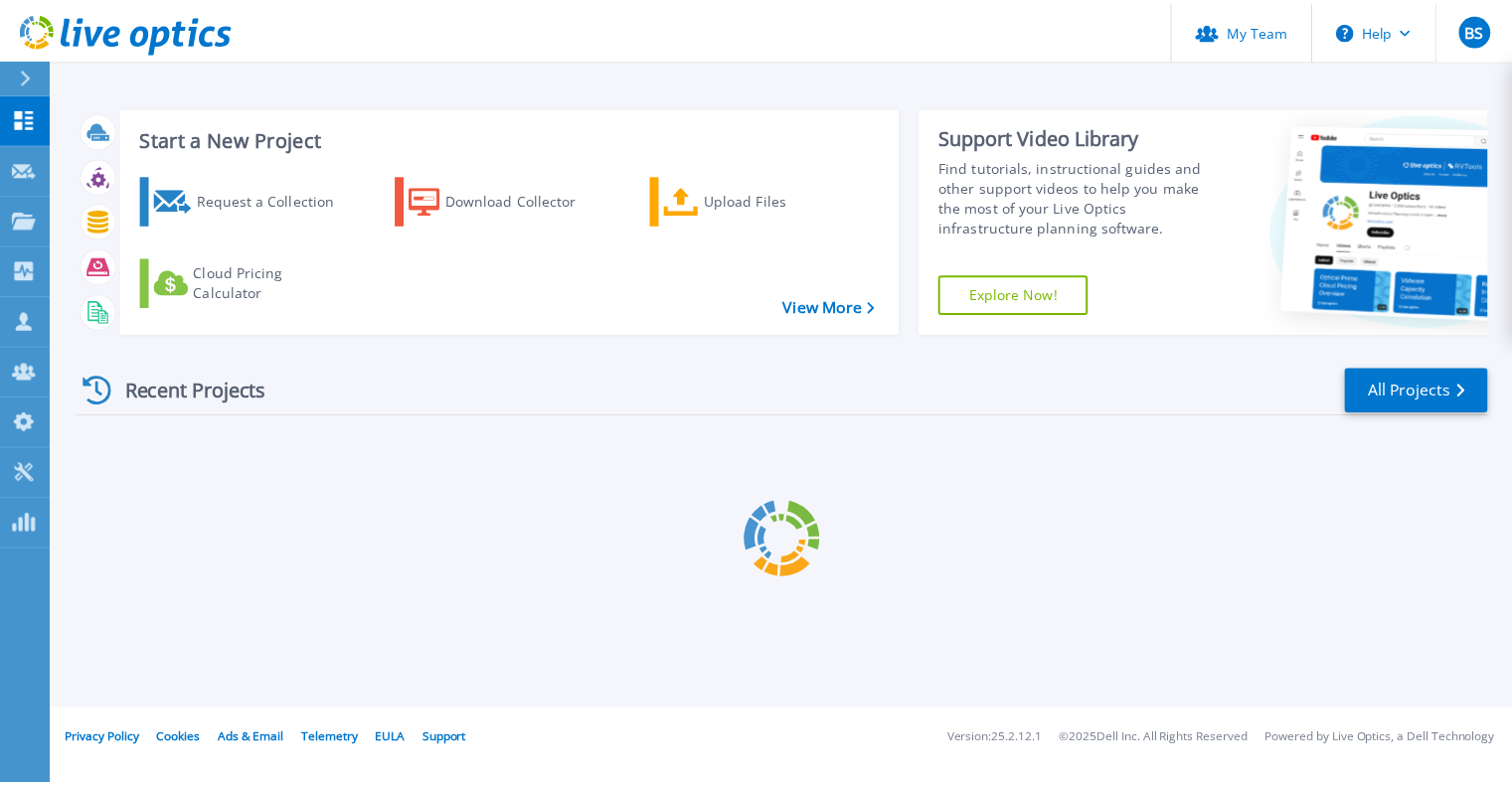scroll, scrollTop: 0, scrollLeft: 0, axis: both 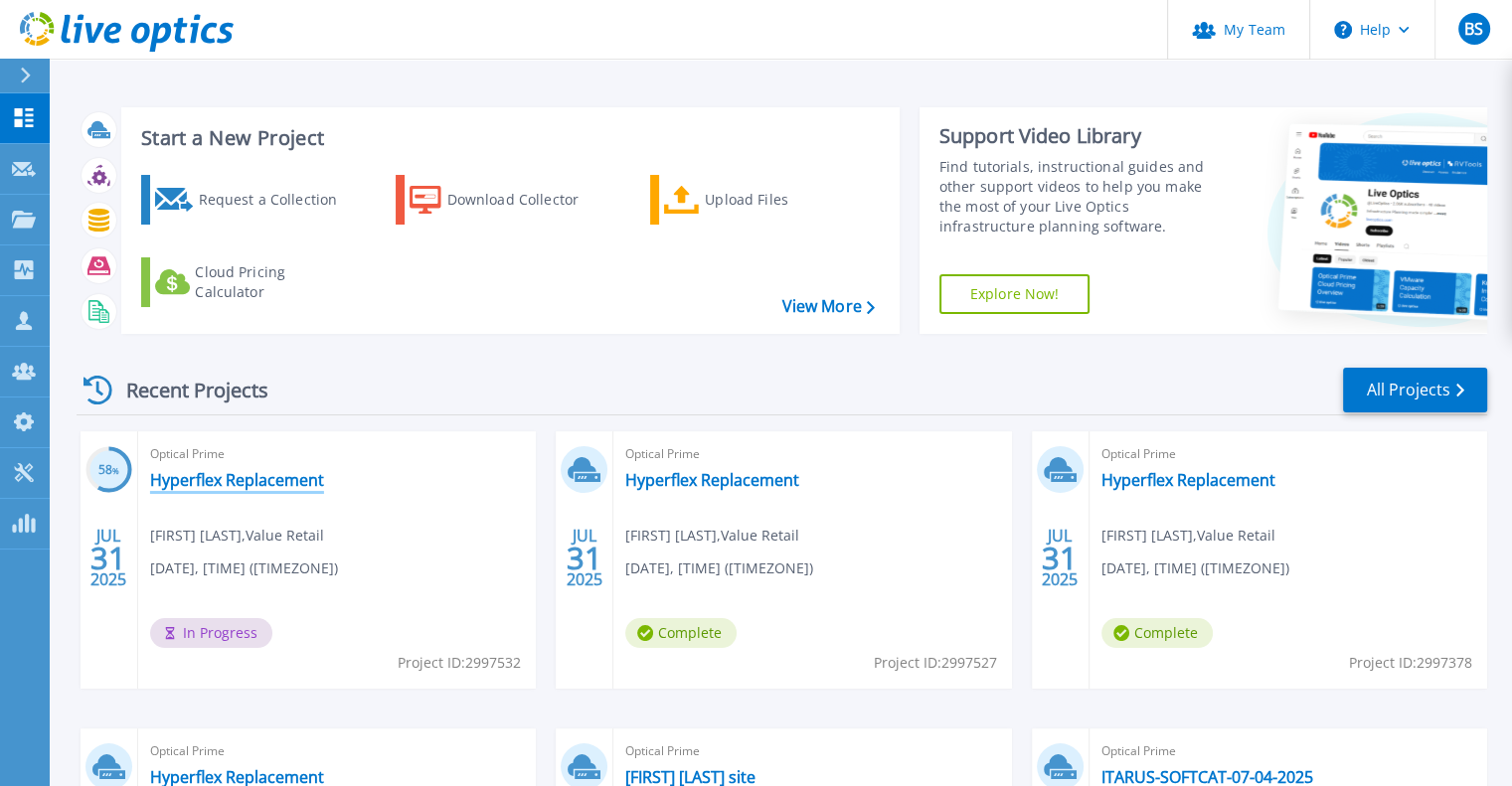 click on "Hyperflex Replacement" at bounding box center [237, 480] 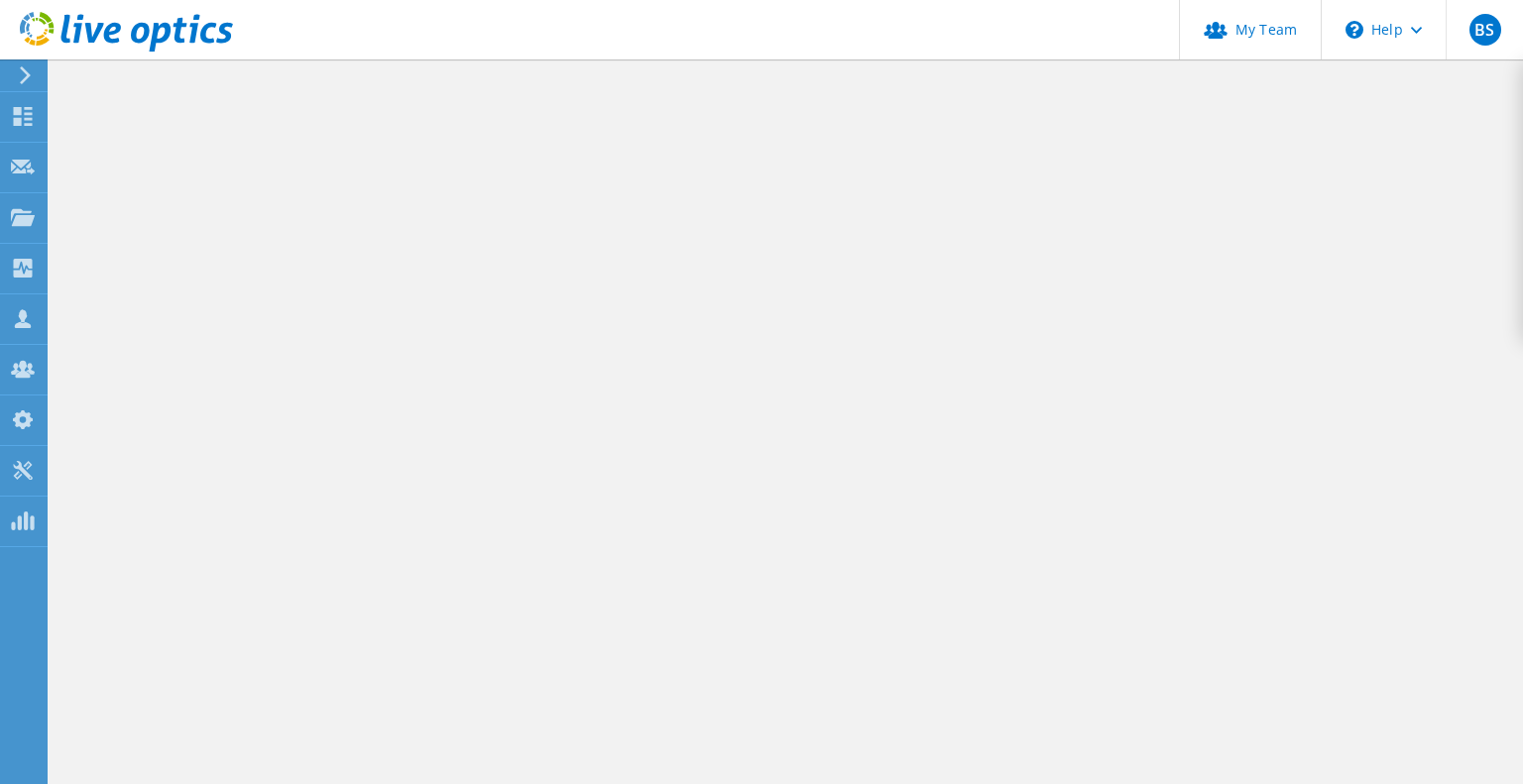 scroll, scrollTop: 0, scrollLeft: 0, axis: both 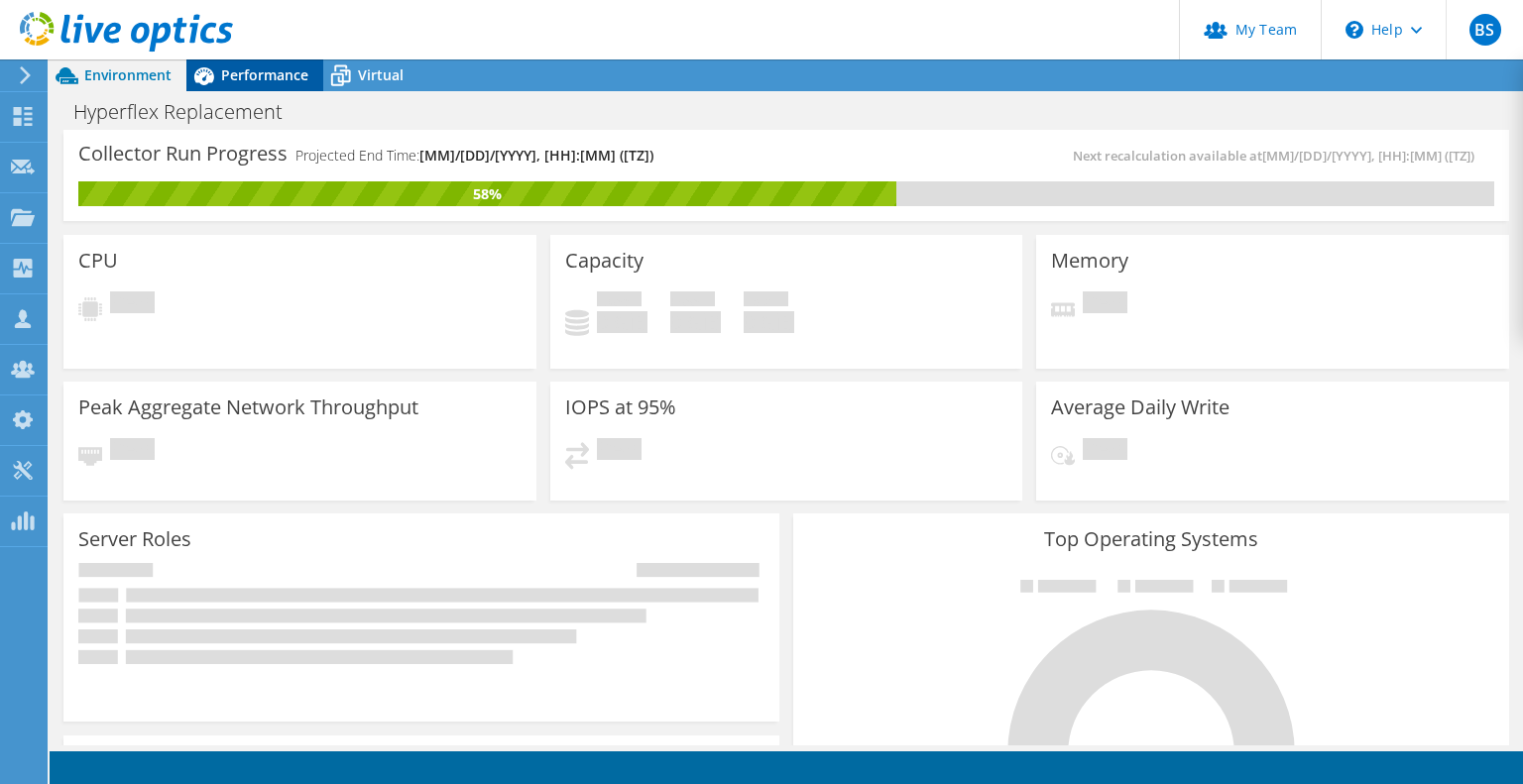click on "Performance" at bounding box center (265, 74) 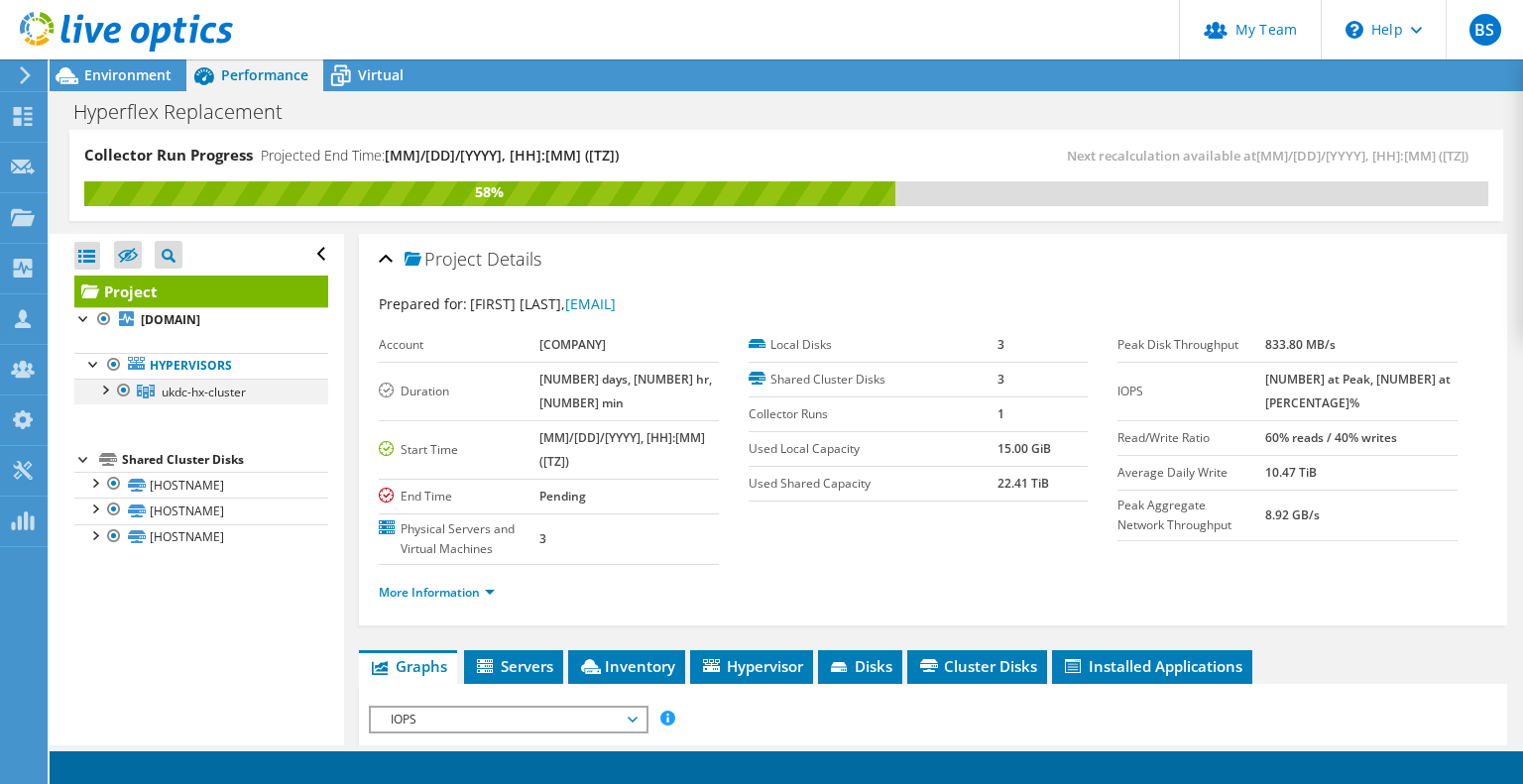 click at bounding box center [104, 389] 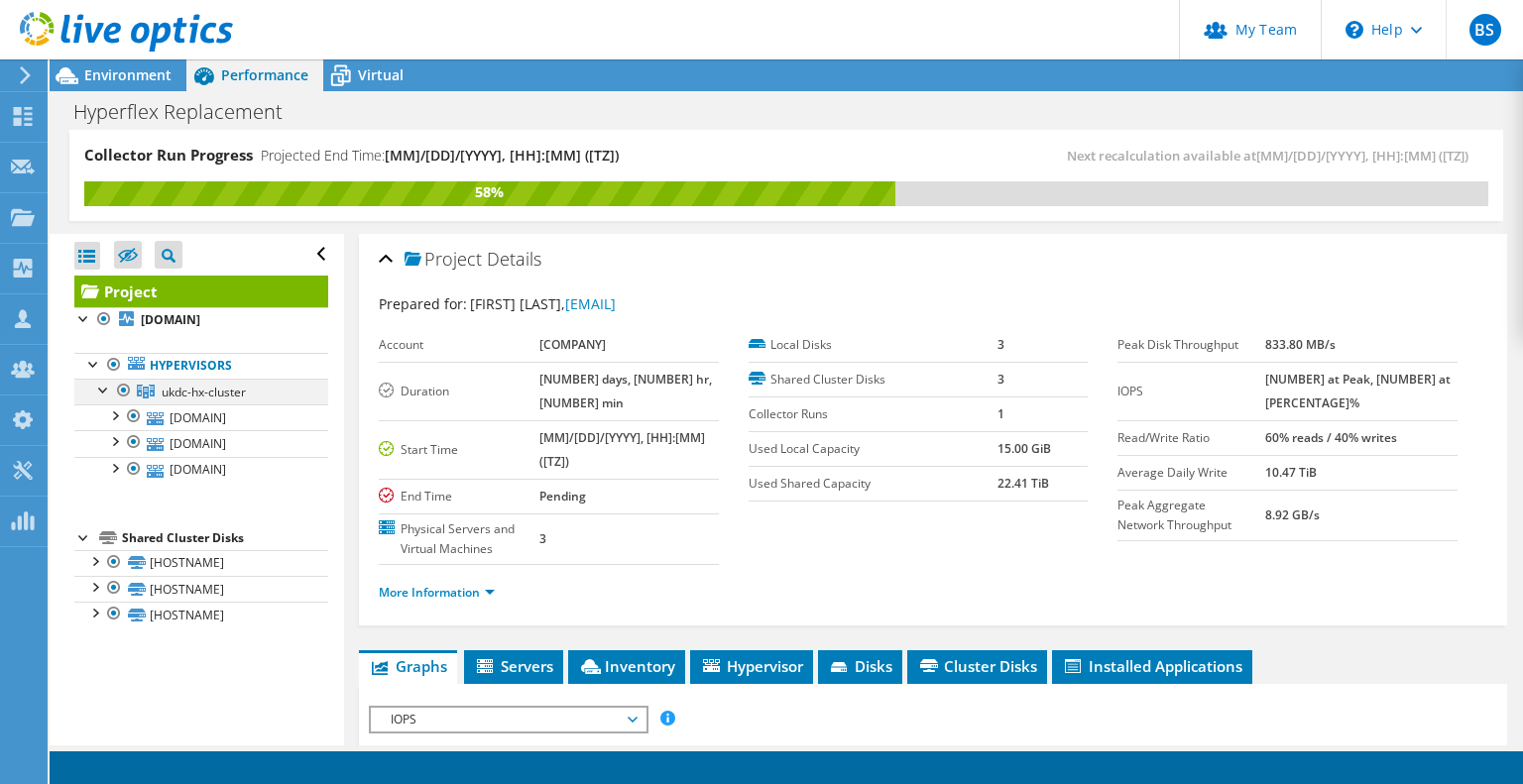click at bounding box center [104, 389] 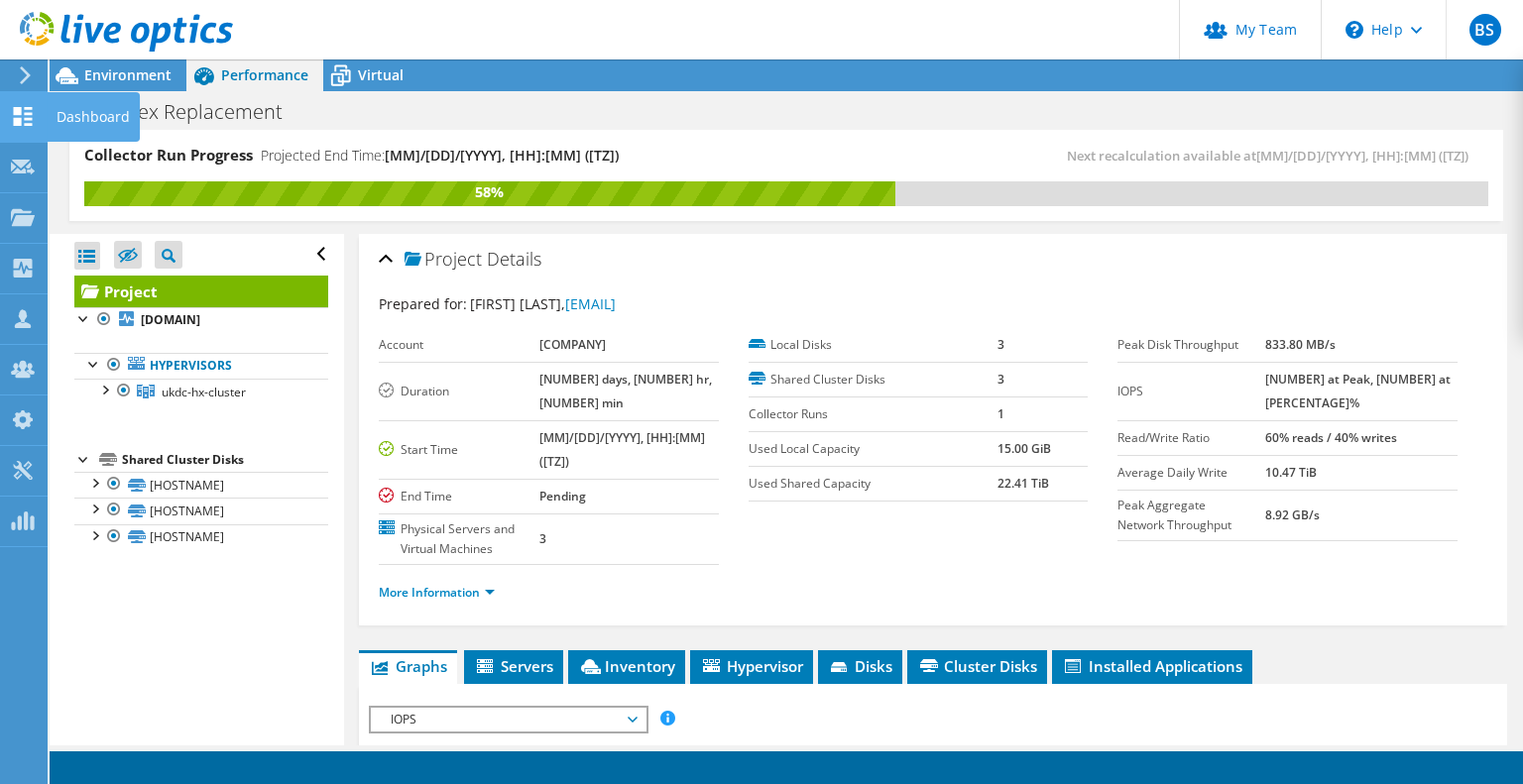 click 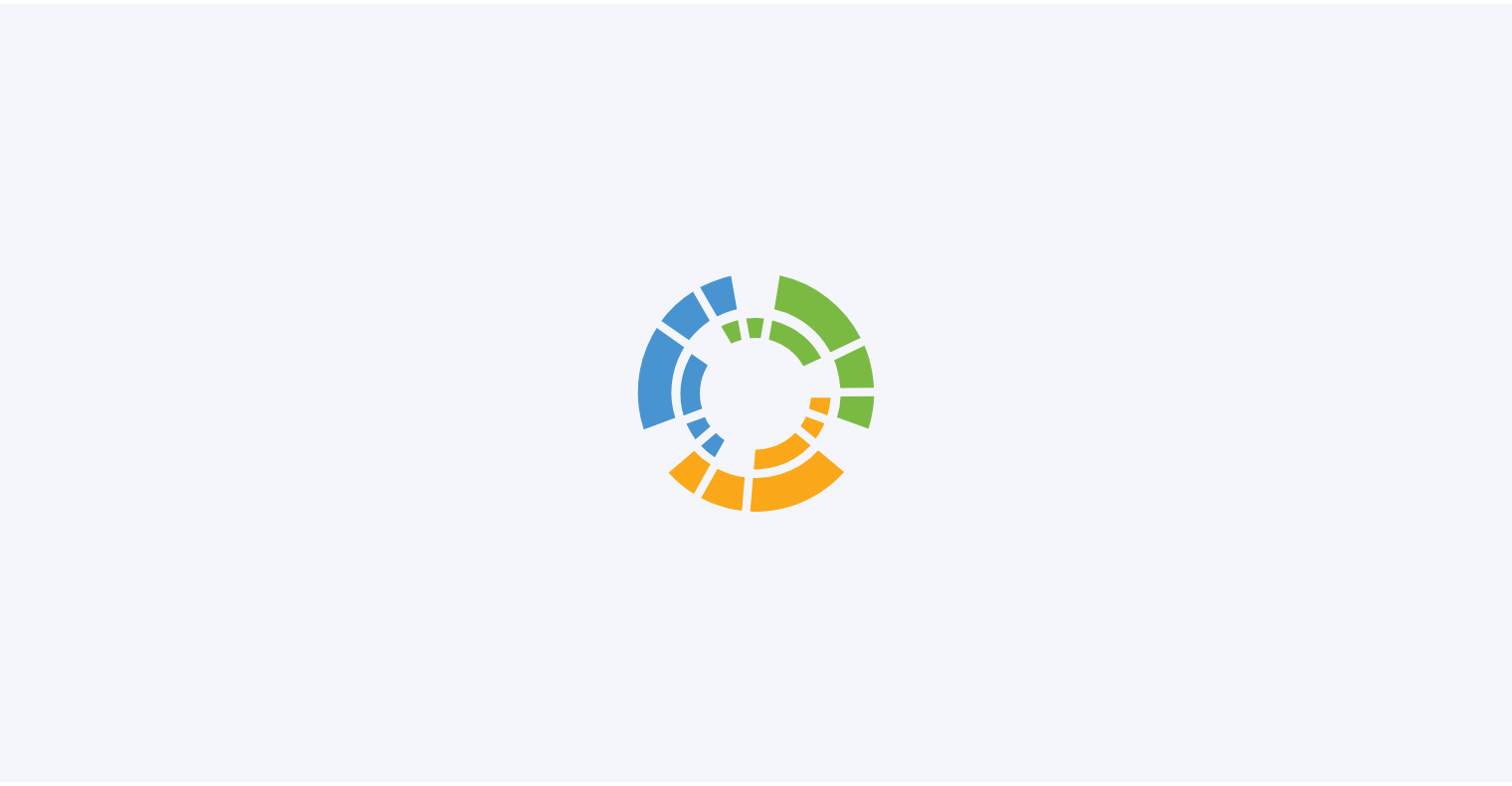 scroll, scrollTop: 0, scrollLeft: 0, axis: both 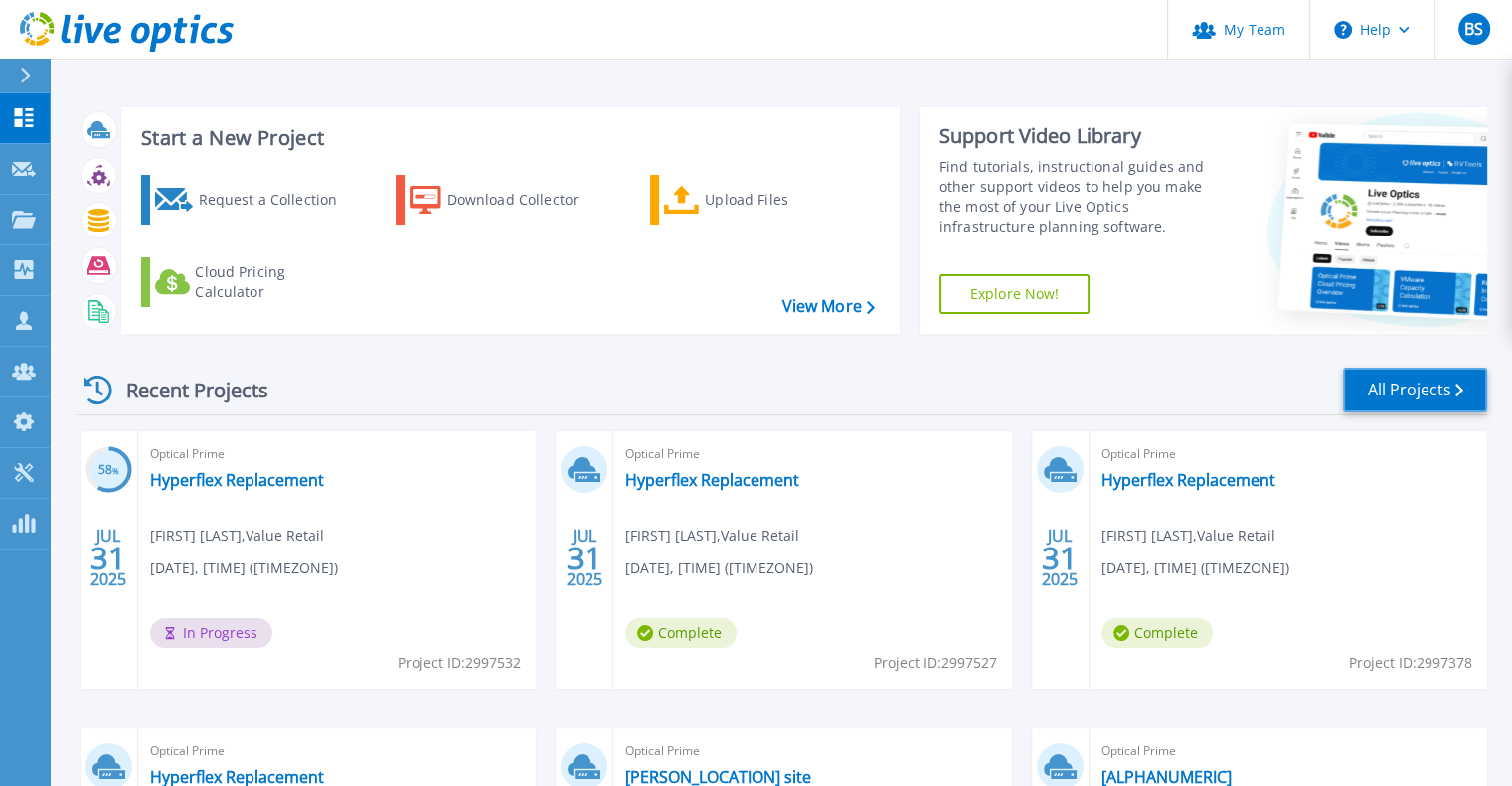 click on "All Projects" at bounding box center [1415, 390] 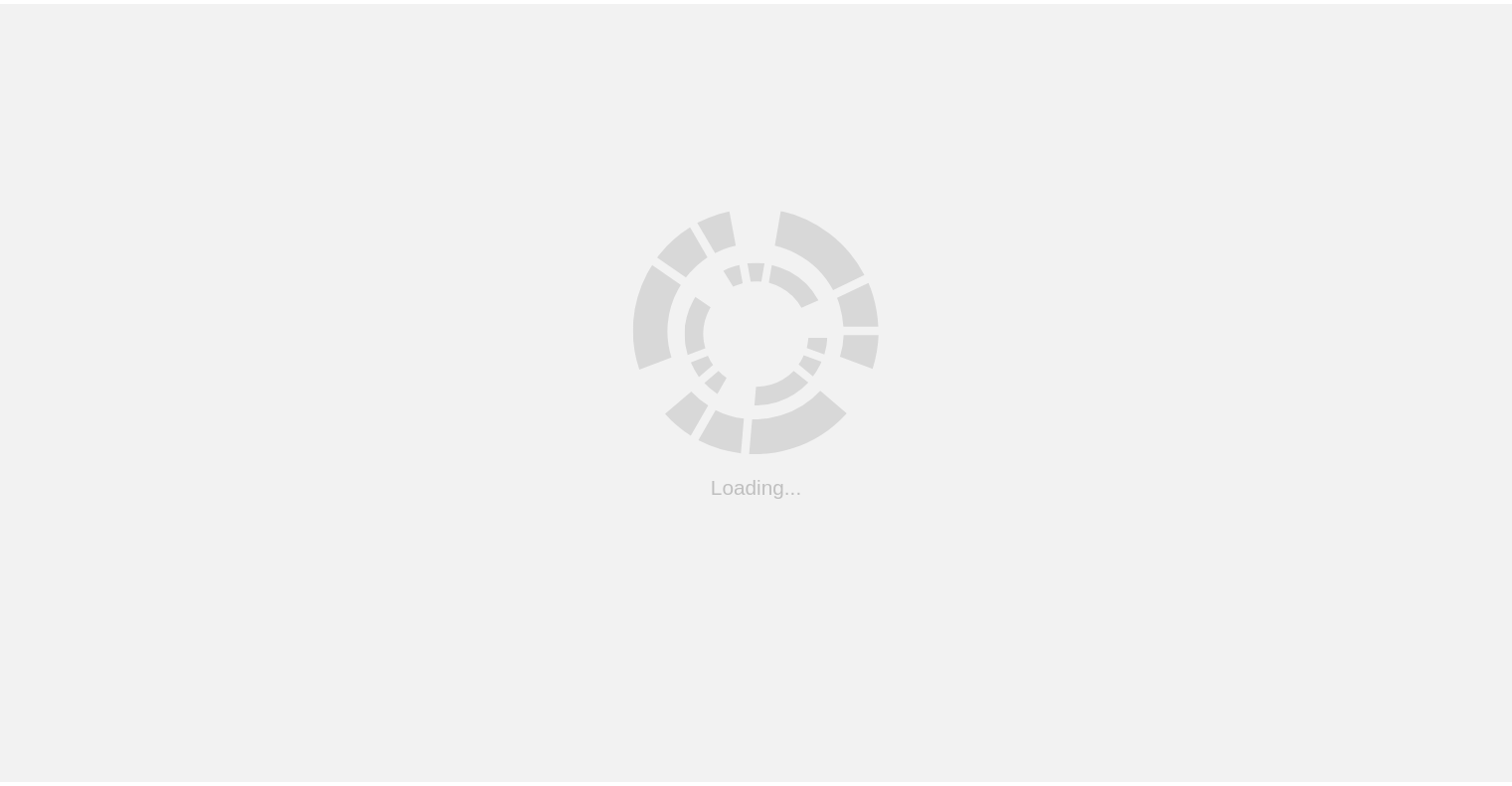 scroll, scrollTop: 0, scrollLeft: 0, axis: both 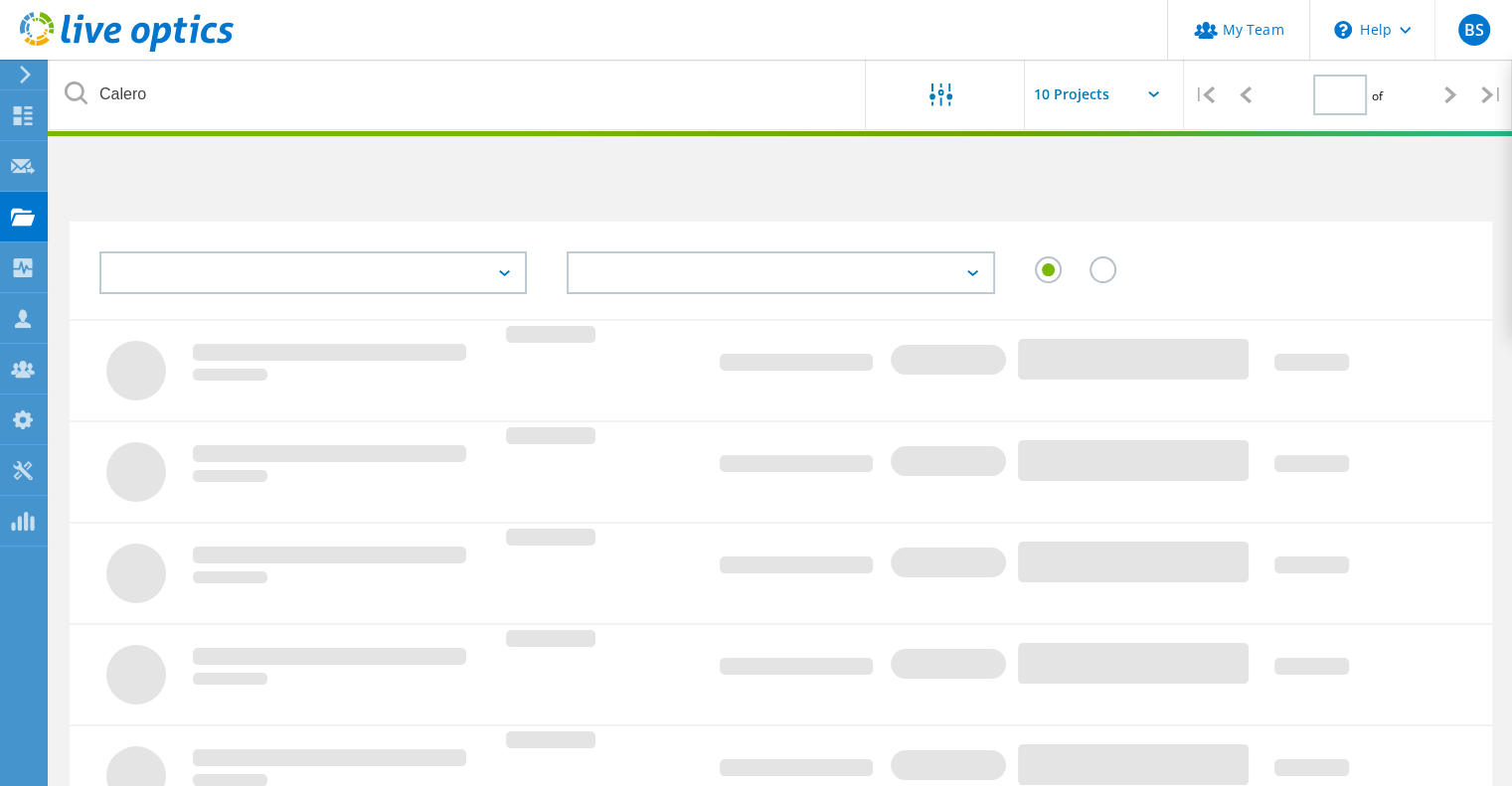 type on "1" 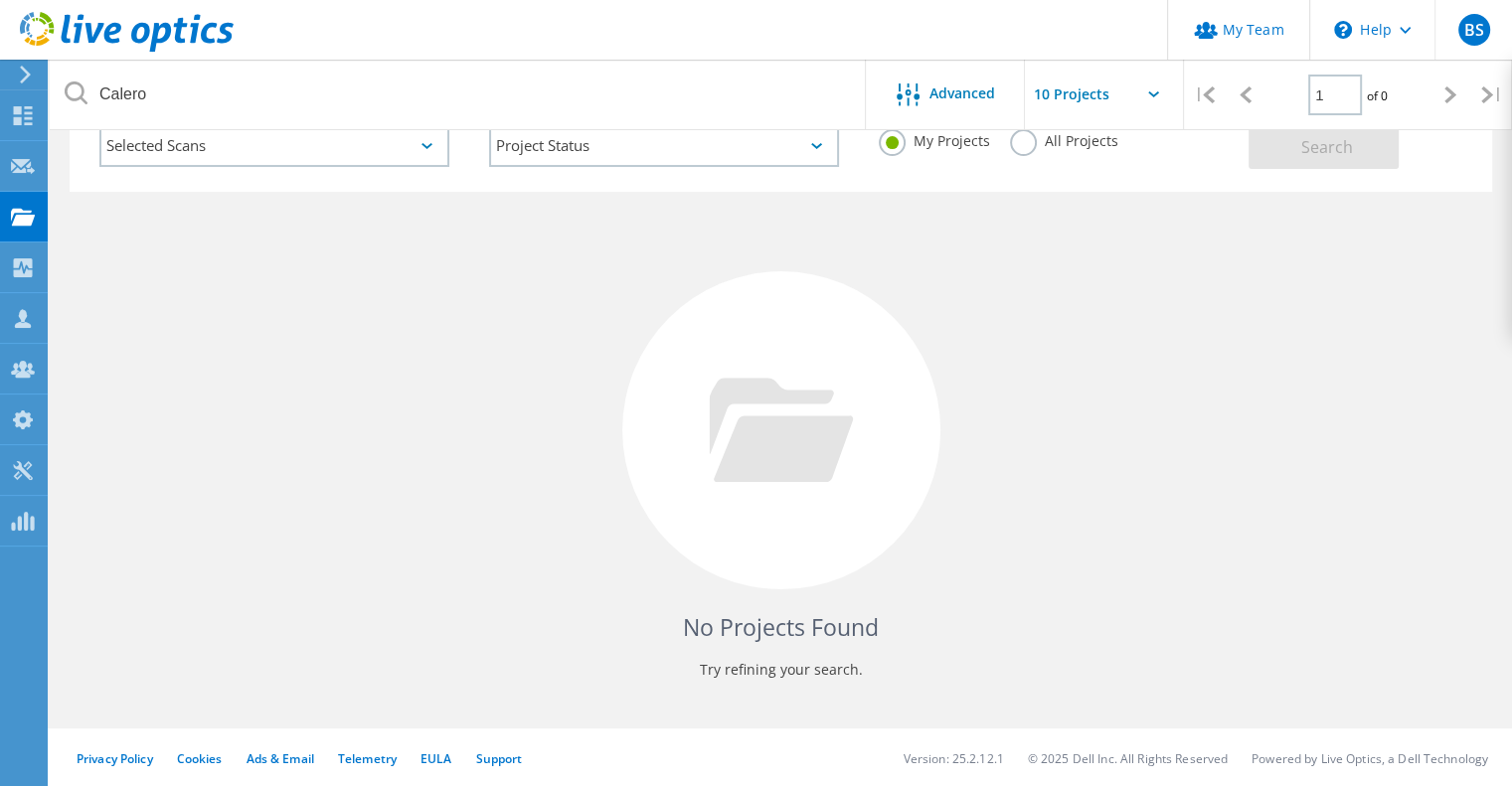 scroll, scrollTop: 0, scrollLeft: 0, axis: both 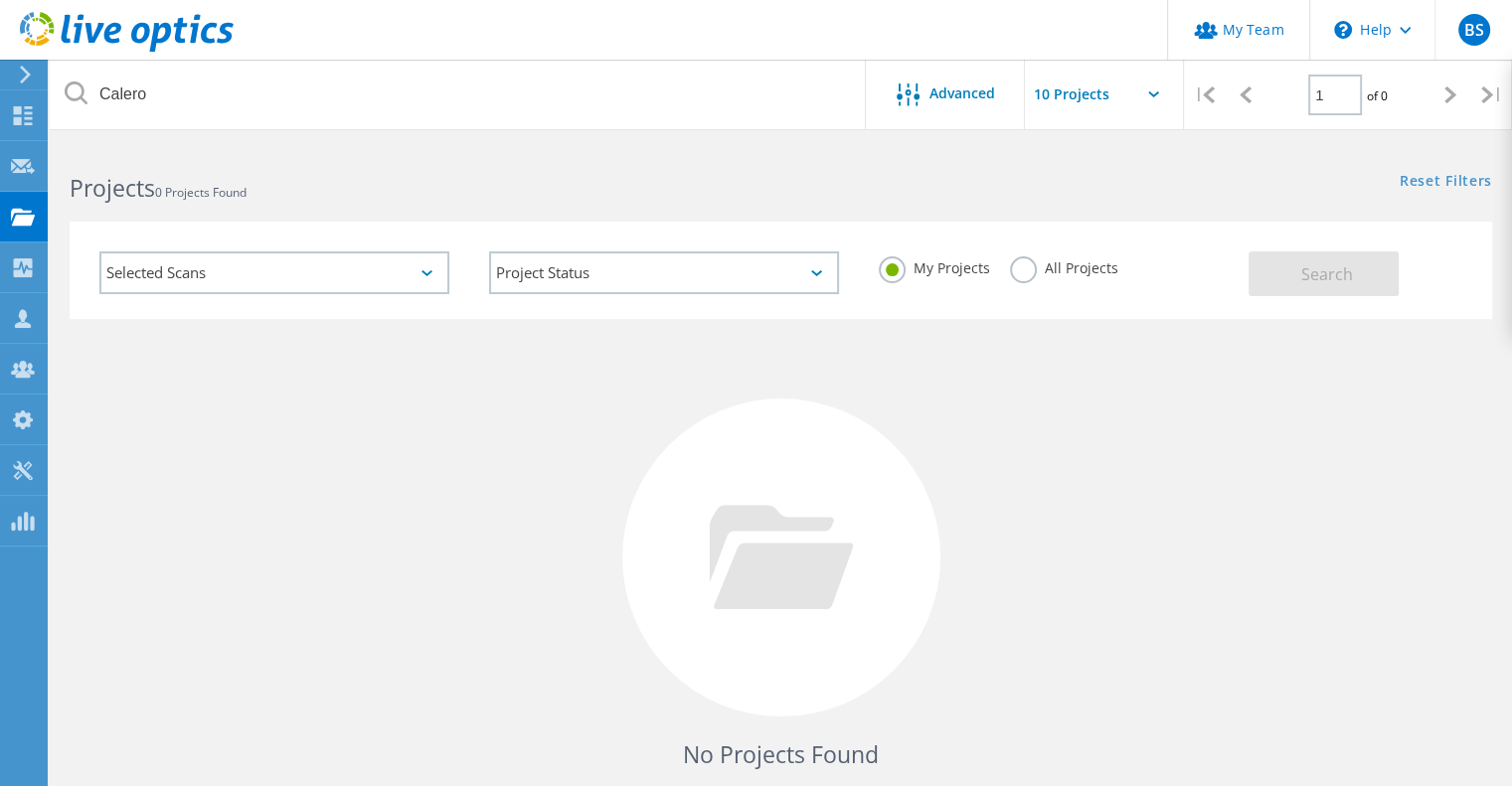click on "All Projects" 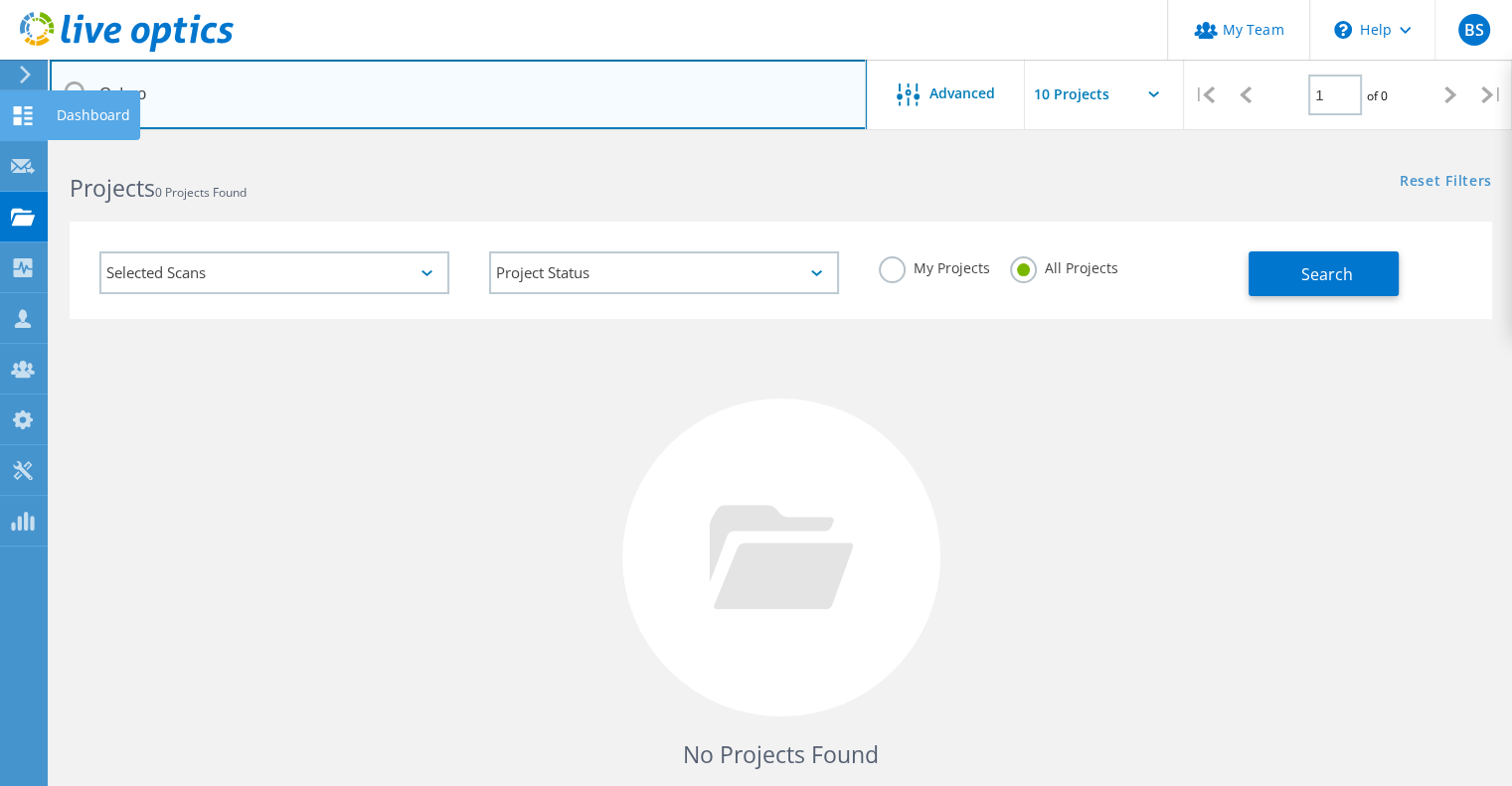 drag, startPoint x: 227, startPoint y: 90, endPoint x: 0, endPoint y: 100, distance: 227.2202 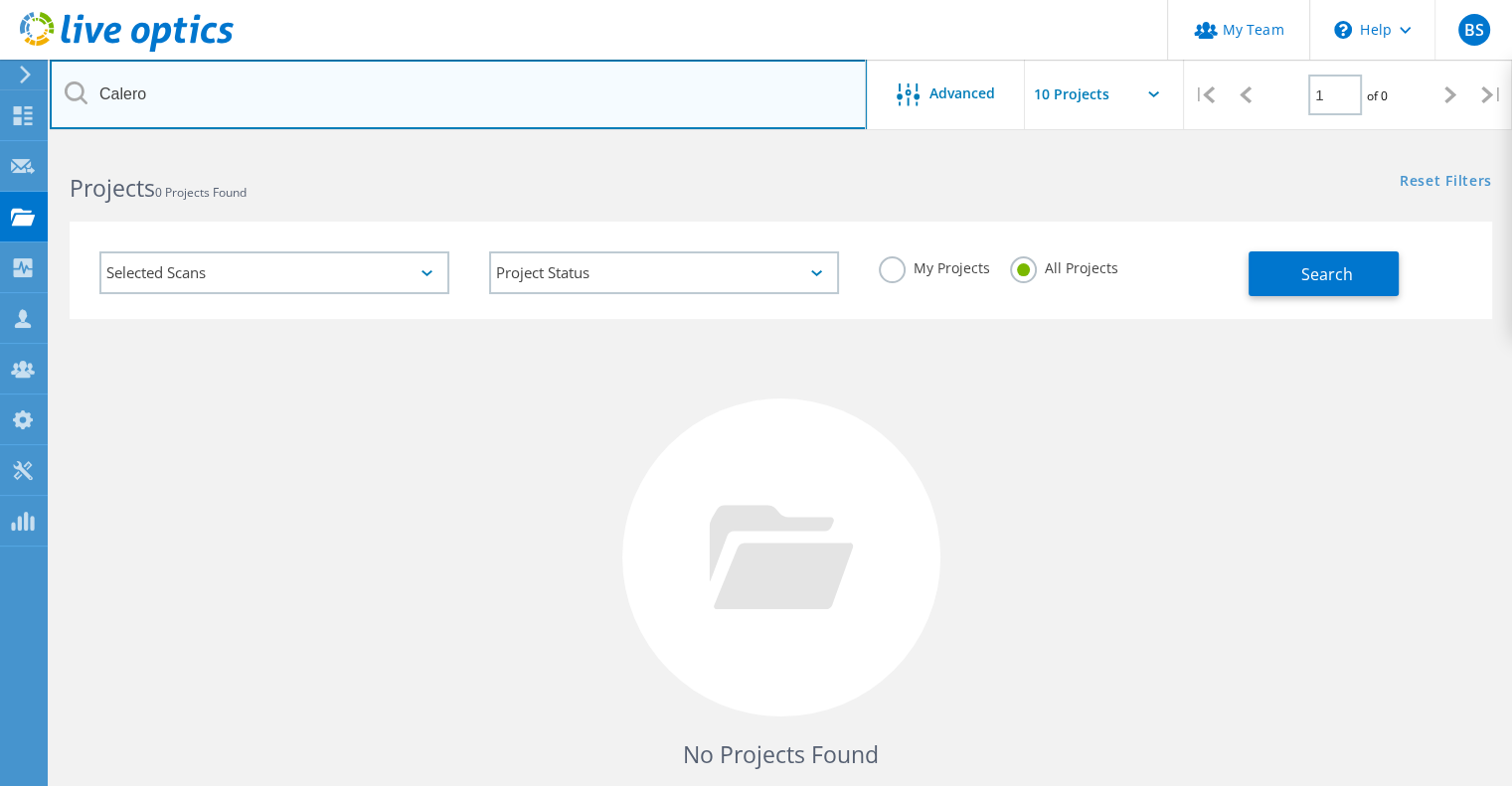 click on "Calero" at bounding box center (458, 94) 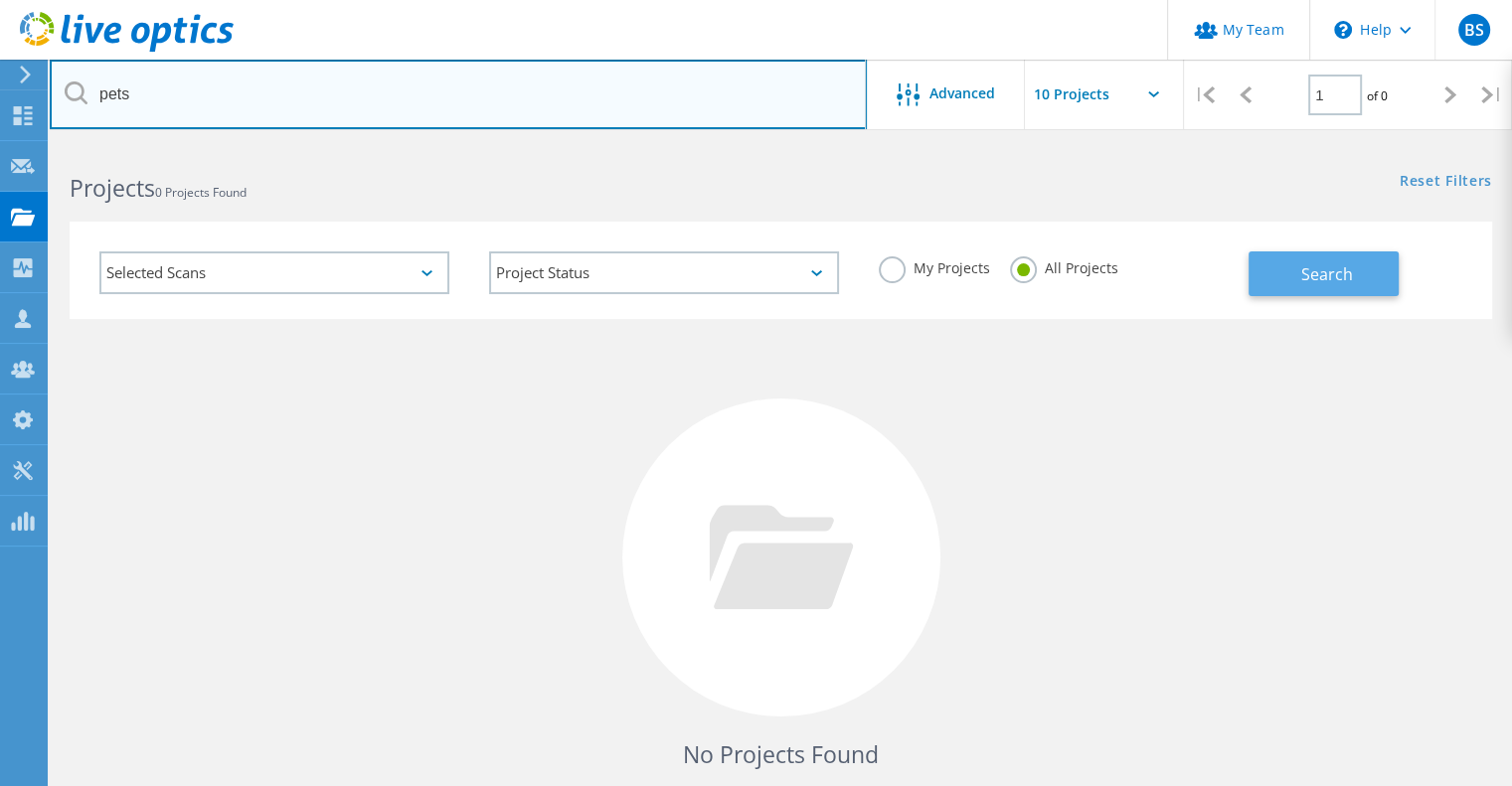 type on "pets" 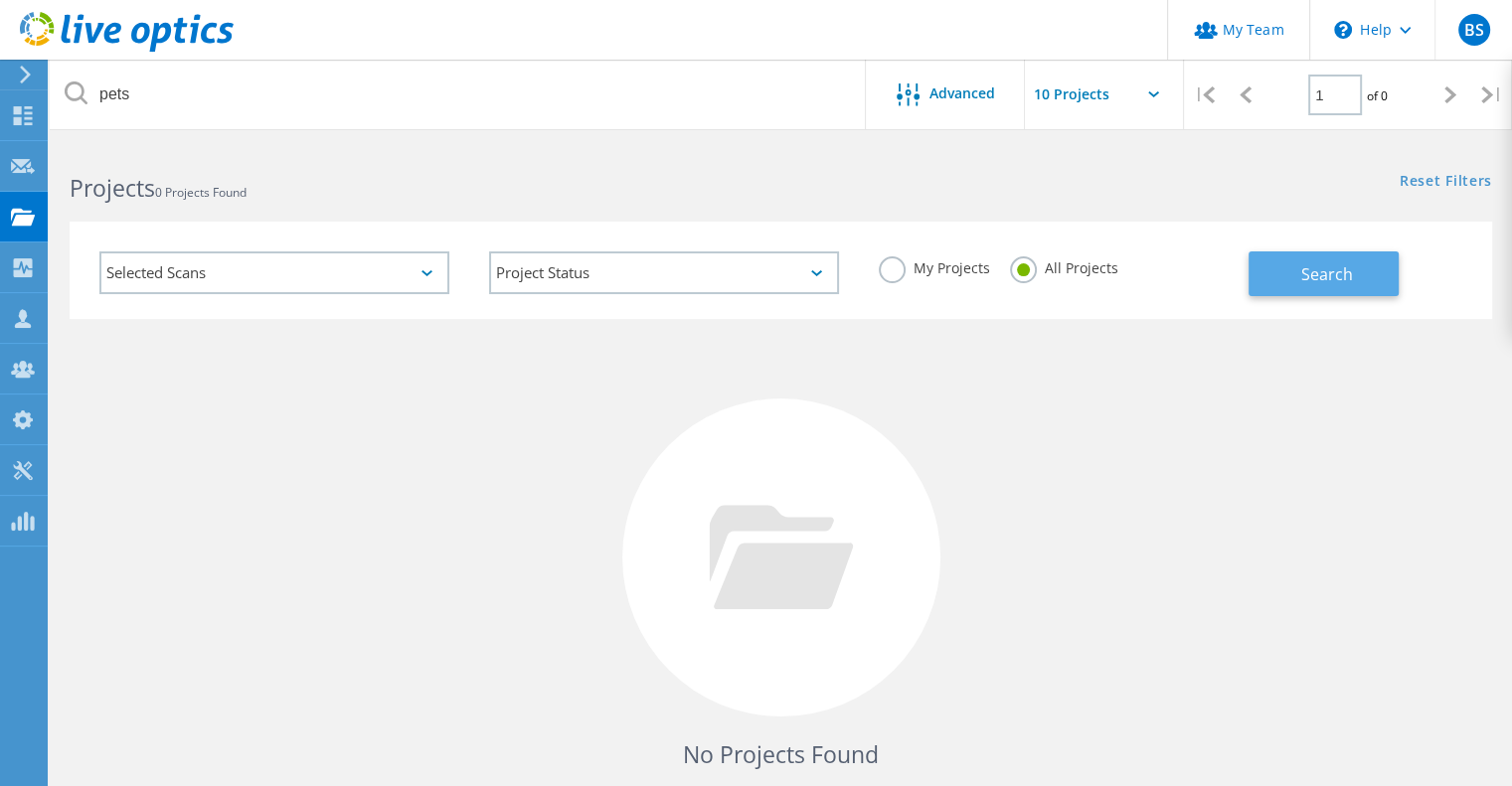 click on "Search" 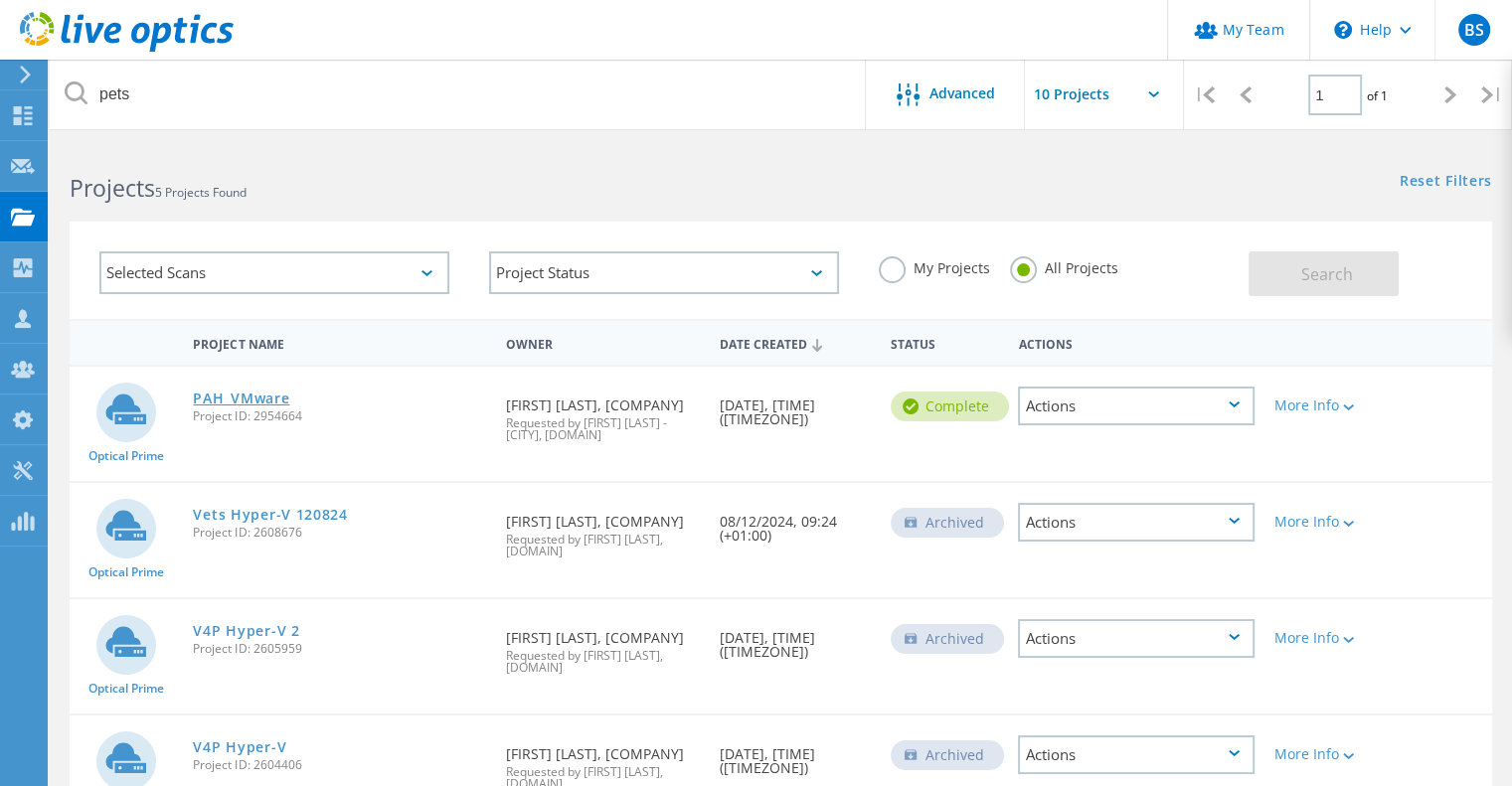 click on "PAH_VMware" 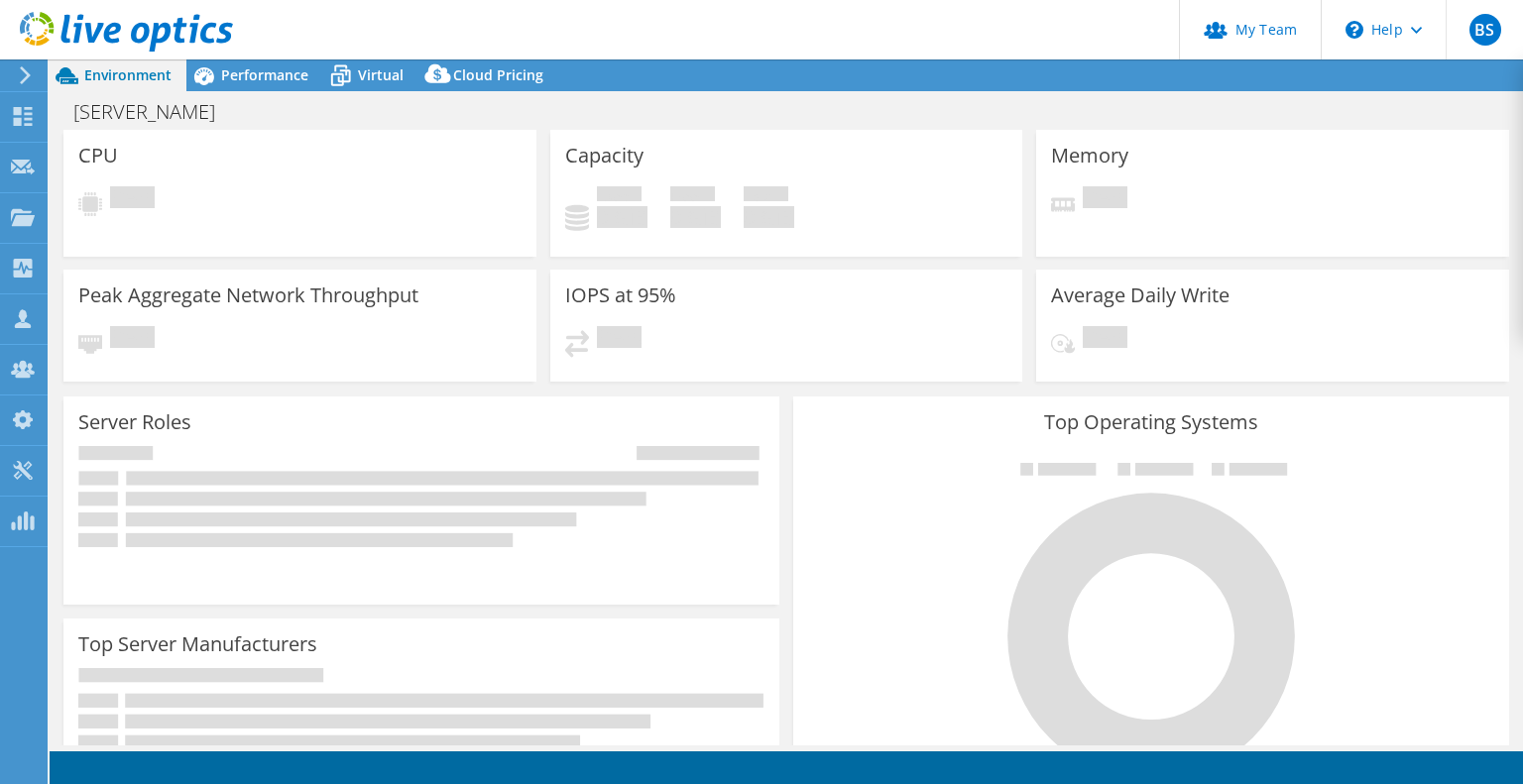 scroll, scrollTop: 0, scrollLeft: 0, axis: both 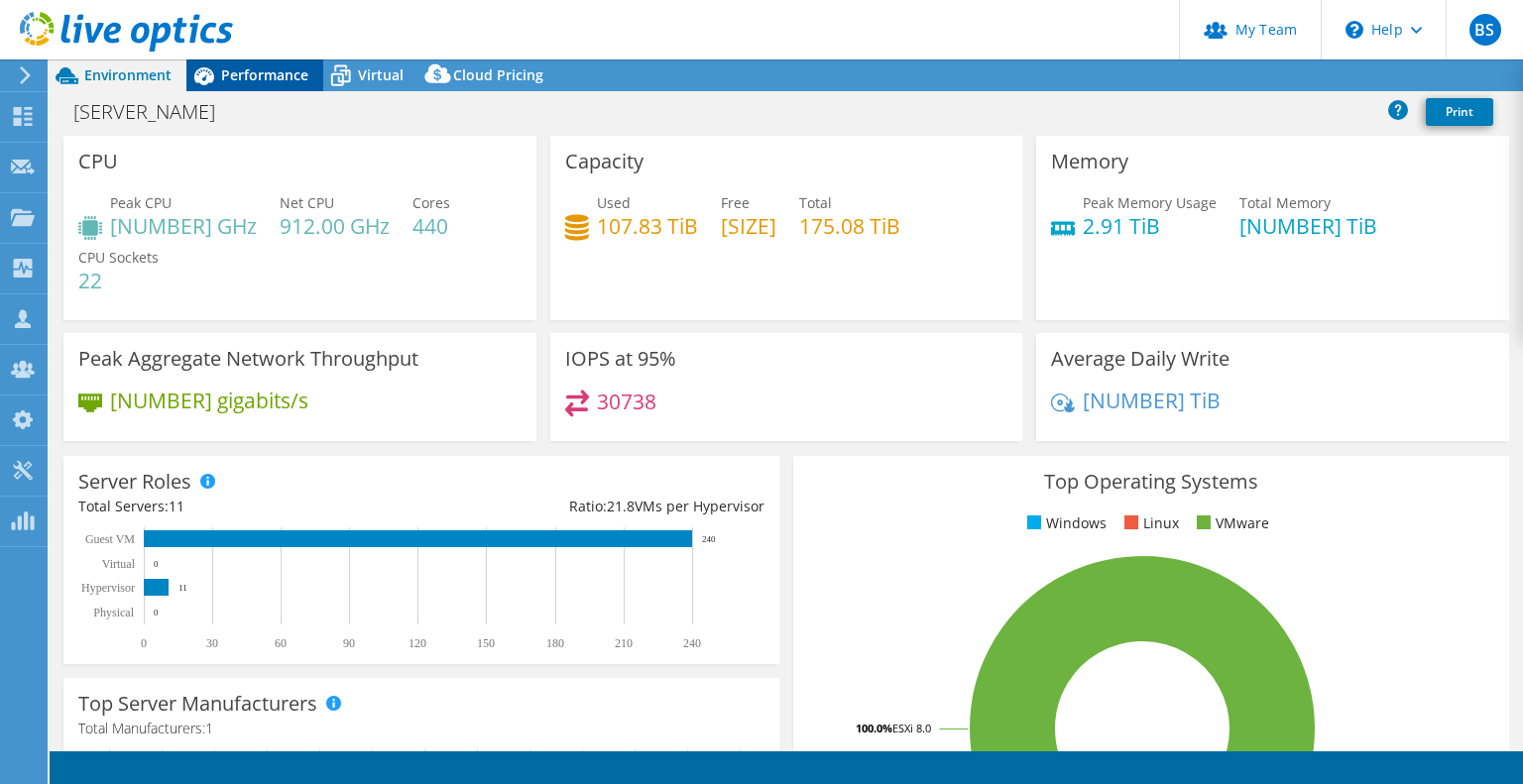 click on "Performance" at bounding box center (265, 74) 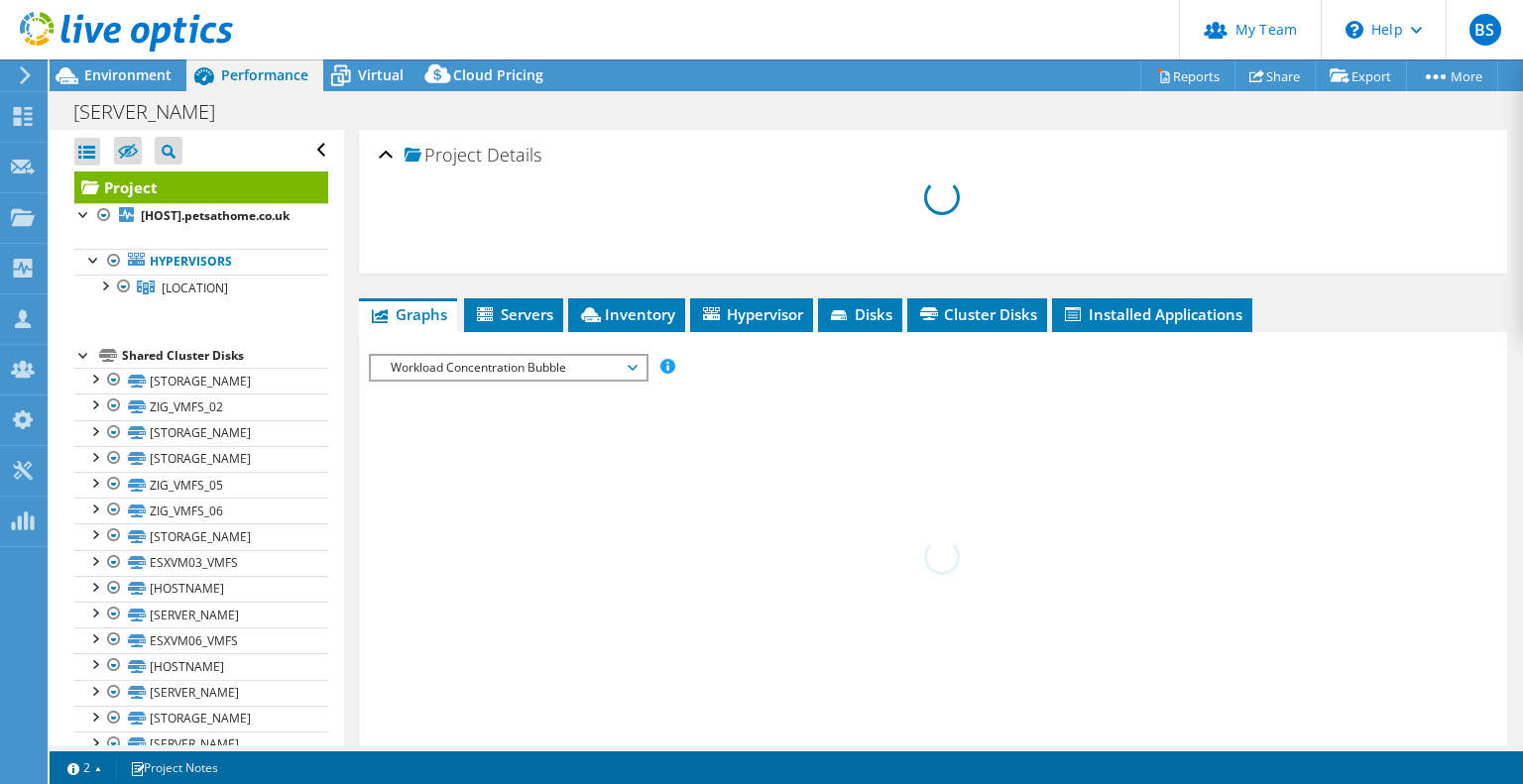 select on "EULondon" 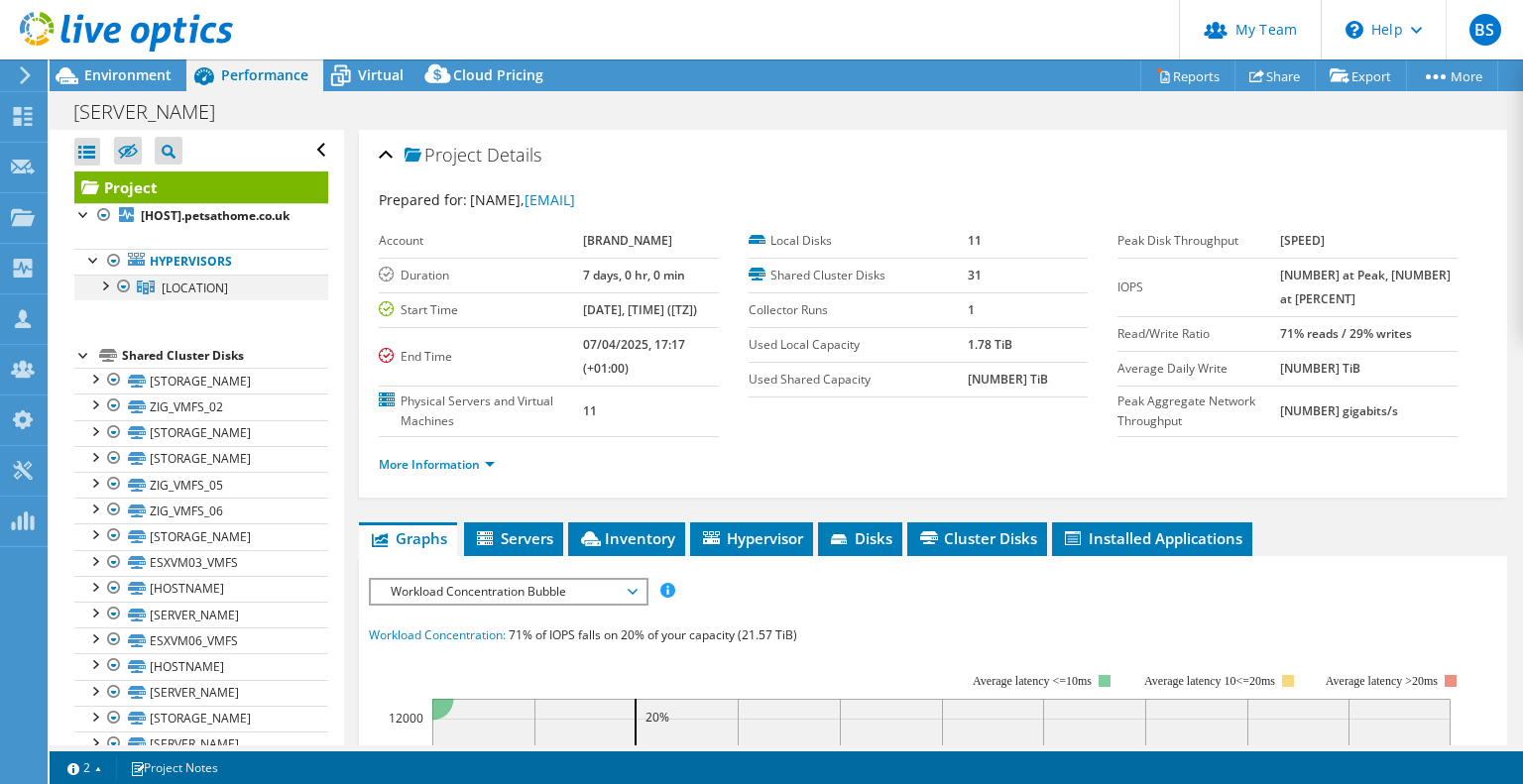 click at bounding box center (104, 284) 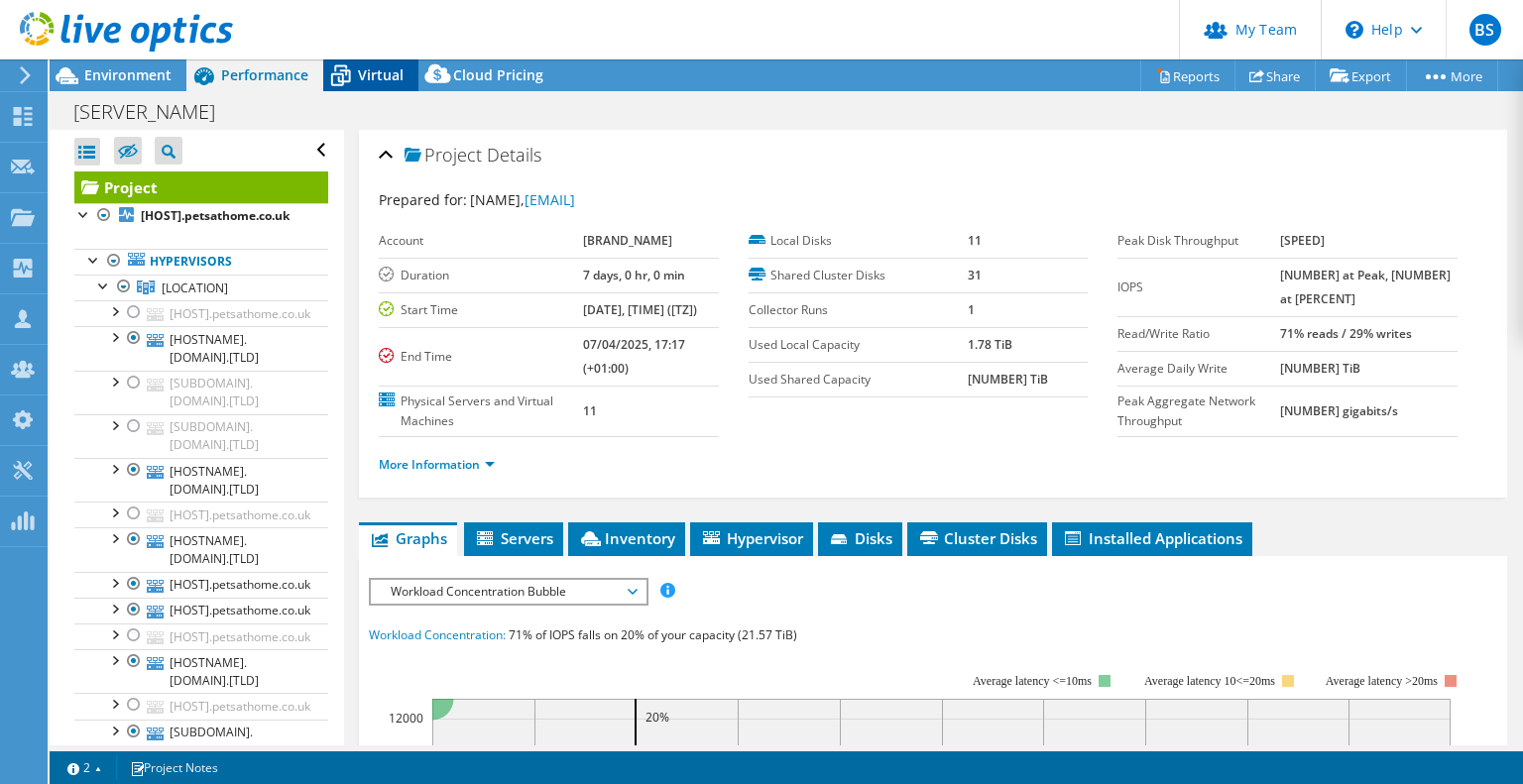 click on "Virtual" at bounding box center (371, 75) 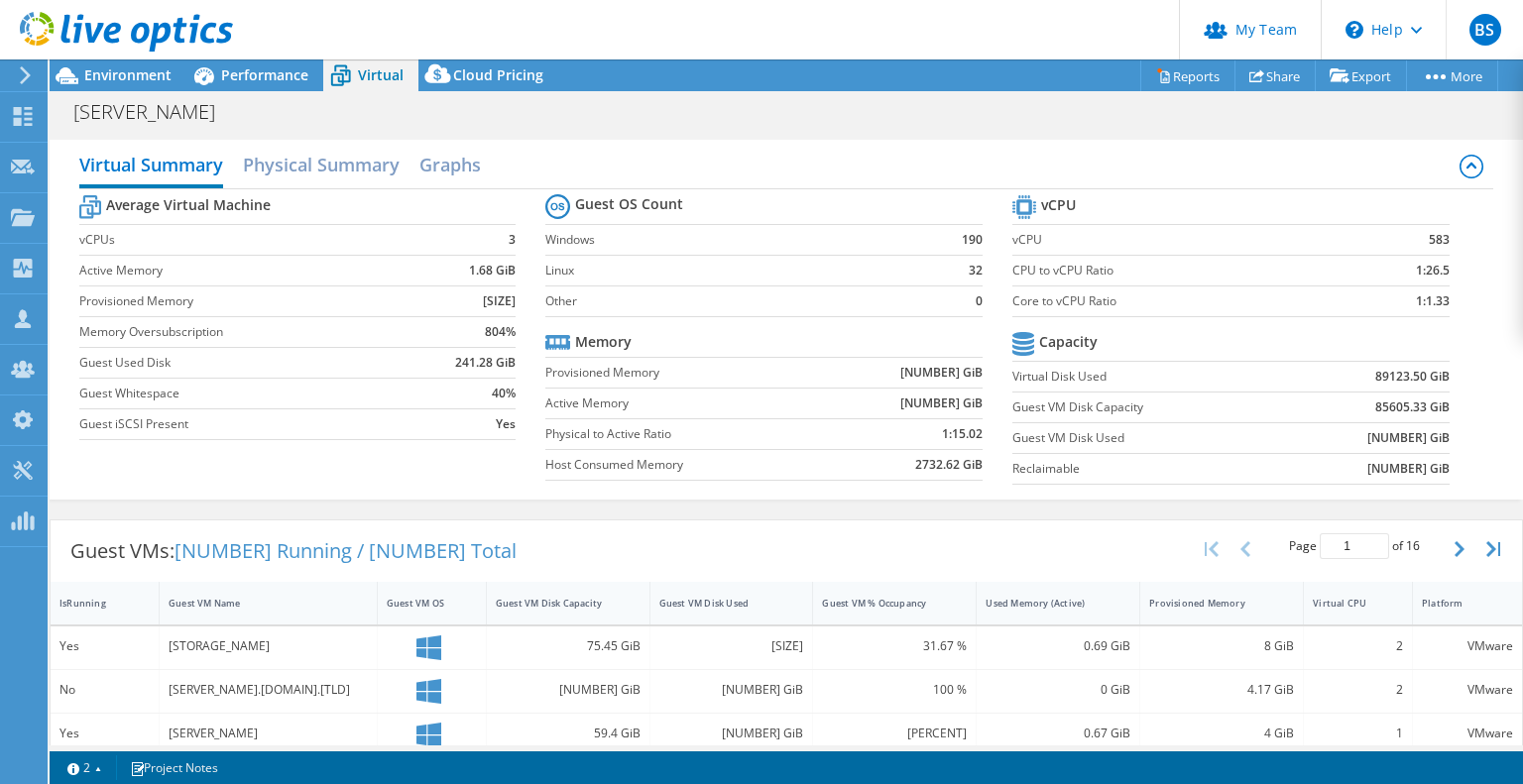 scroll, scrollTop: 198, scrollLeft: 0, axis: vertical 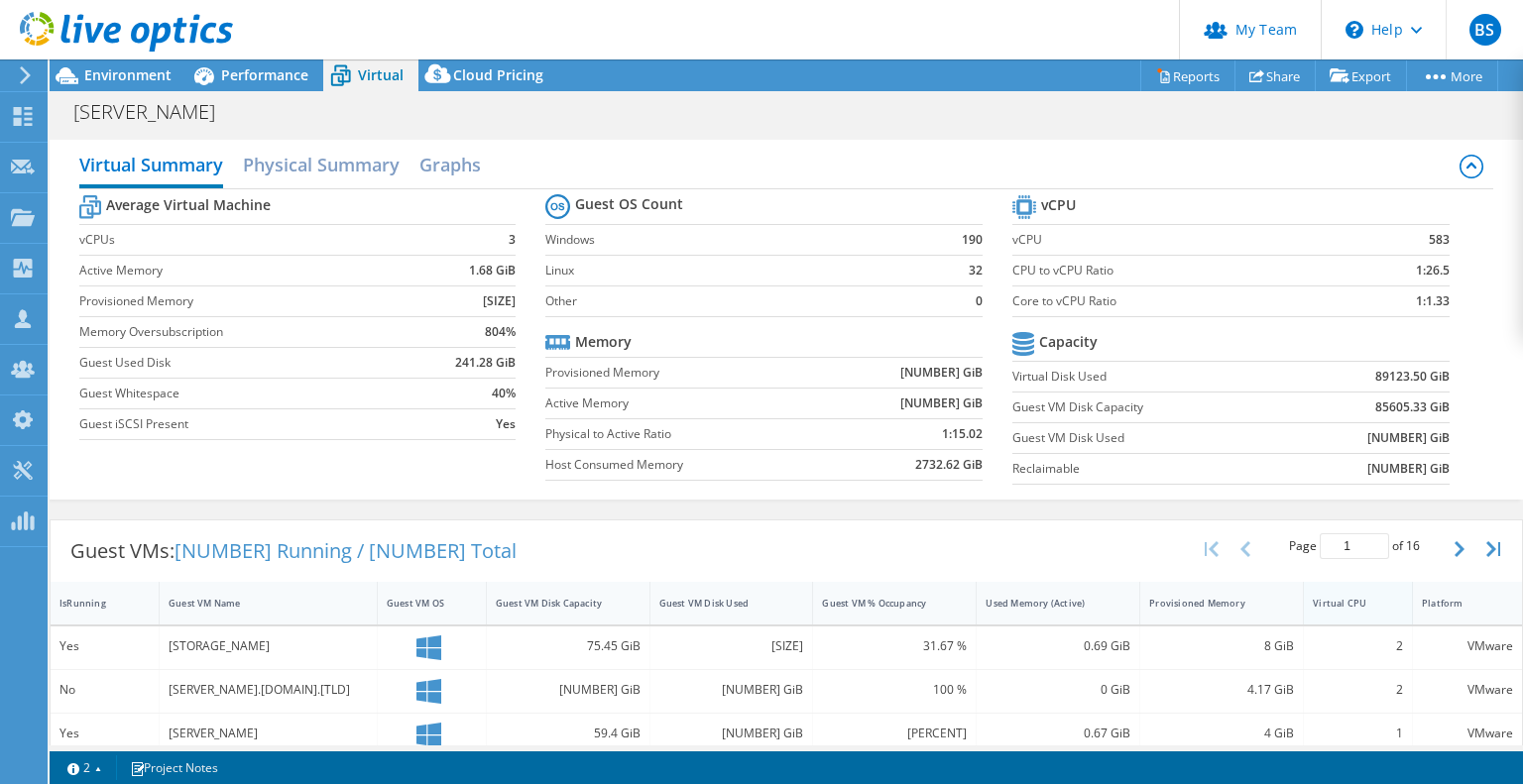 click on "Virtual CPU" at bounding box center (1346, 603) 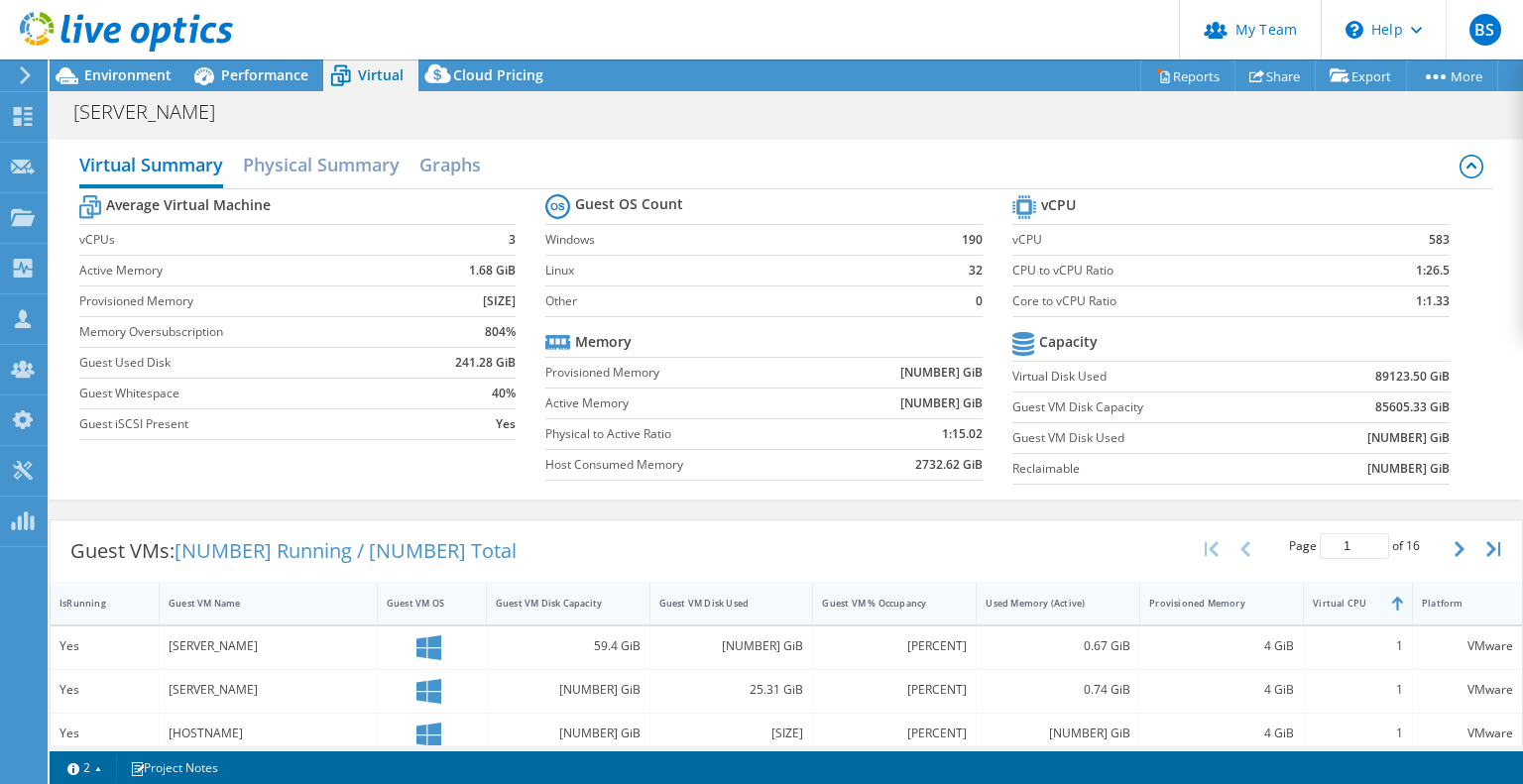 click on "Virtual CPU" at bounding box center [1346, 603] 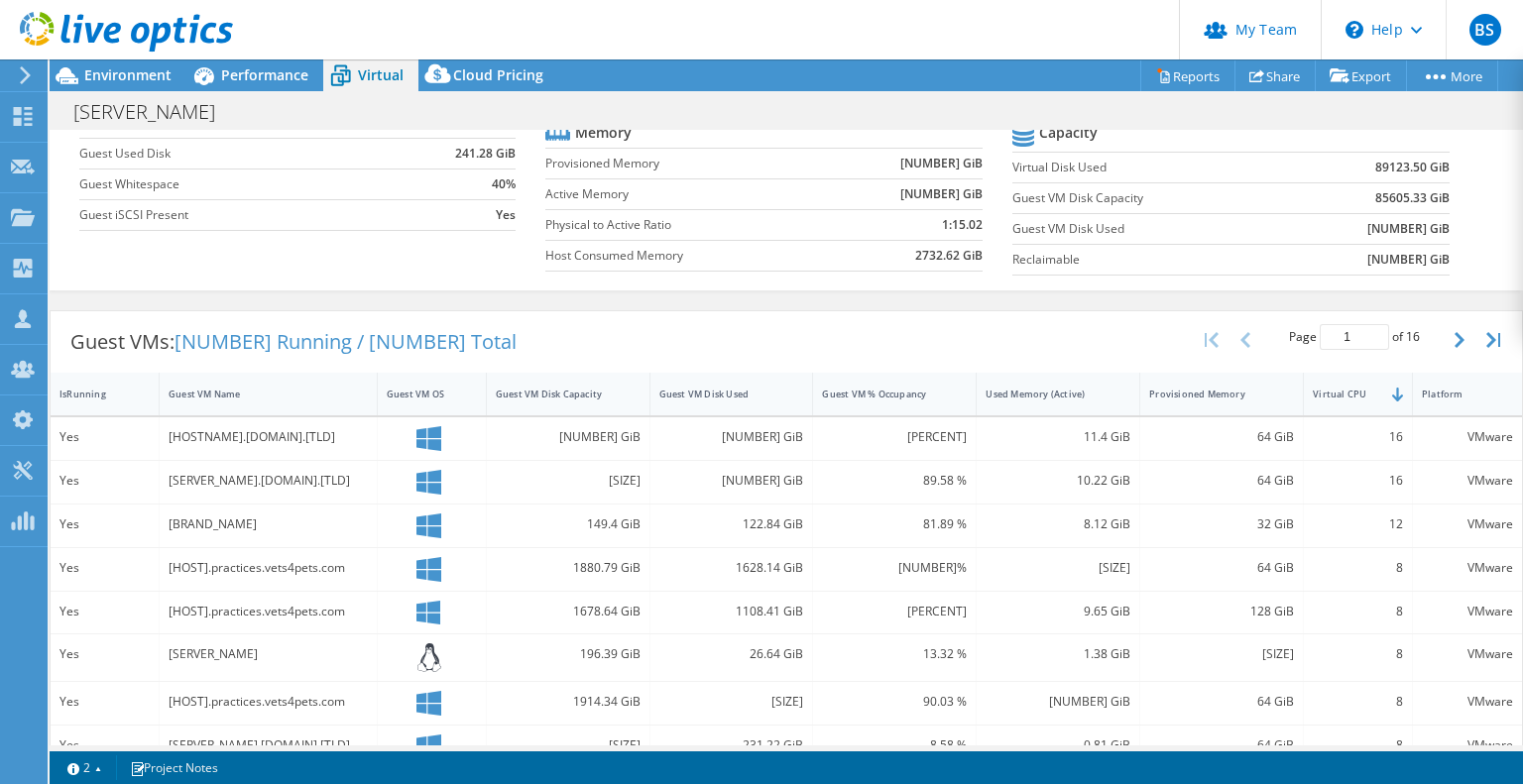 scroll, scrollTop: 0, scrollLeft: 0, axis: both 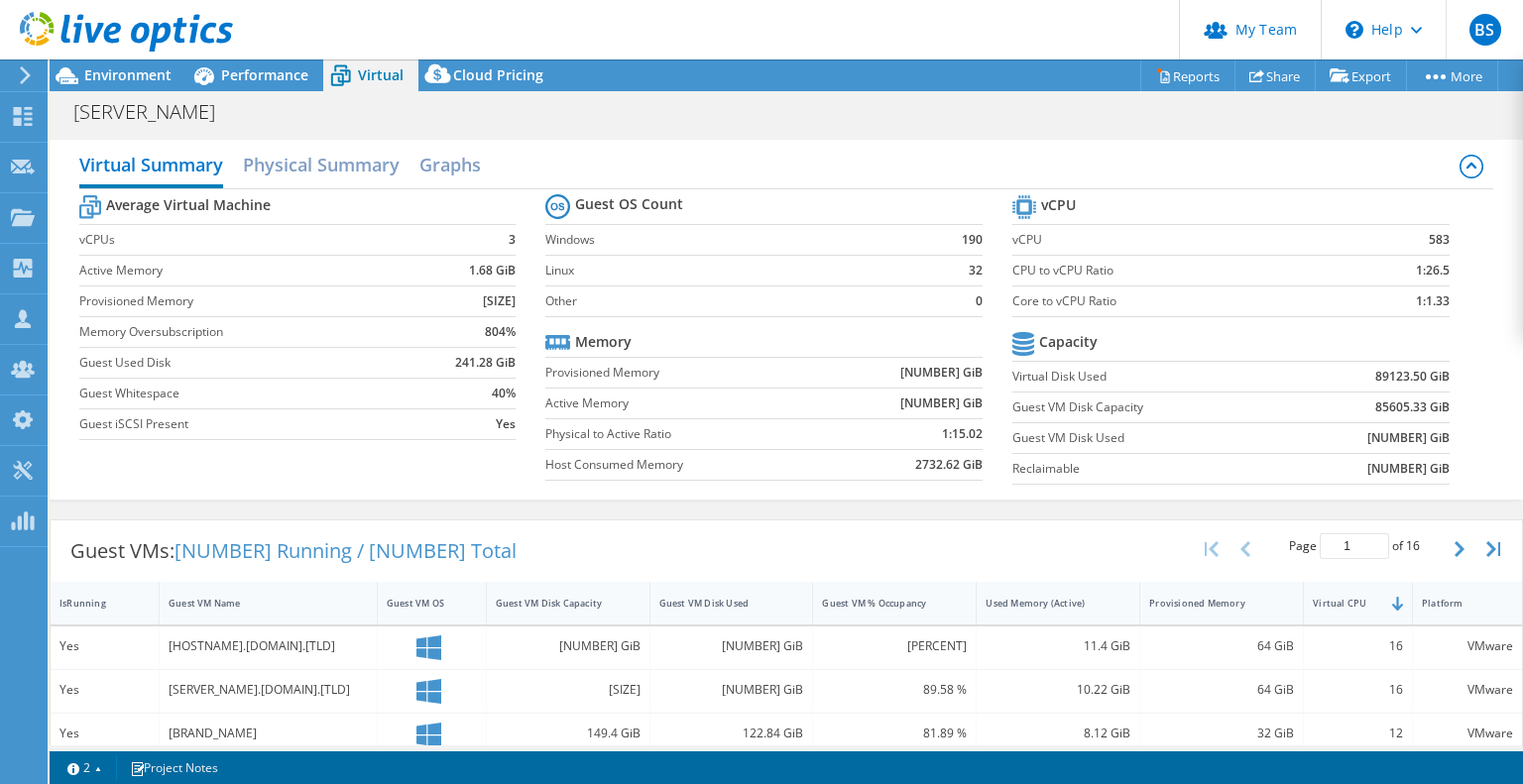 click on "BS
Partner Team Admin
[FIRST] [LAST]
[EMAIL]
softcat.com
My Profile
Log Out
Help
Explore Helpful Articles
Contact Support
My Team" at bounding box center [762, 30] 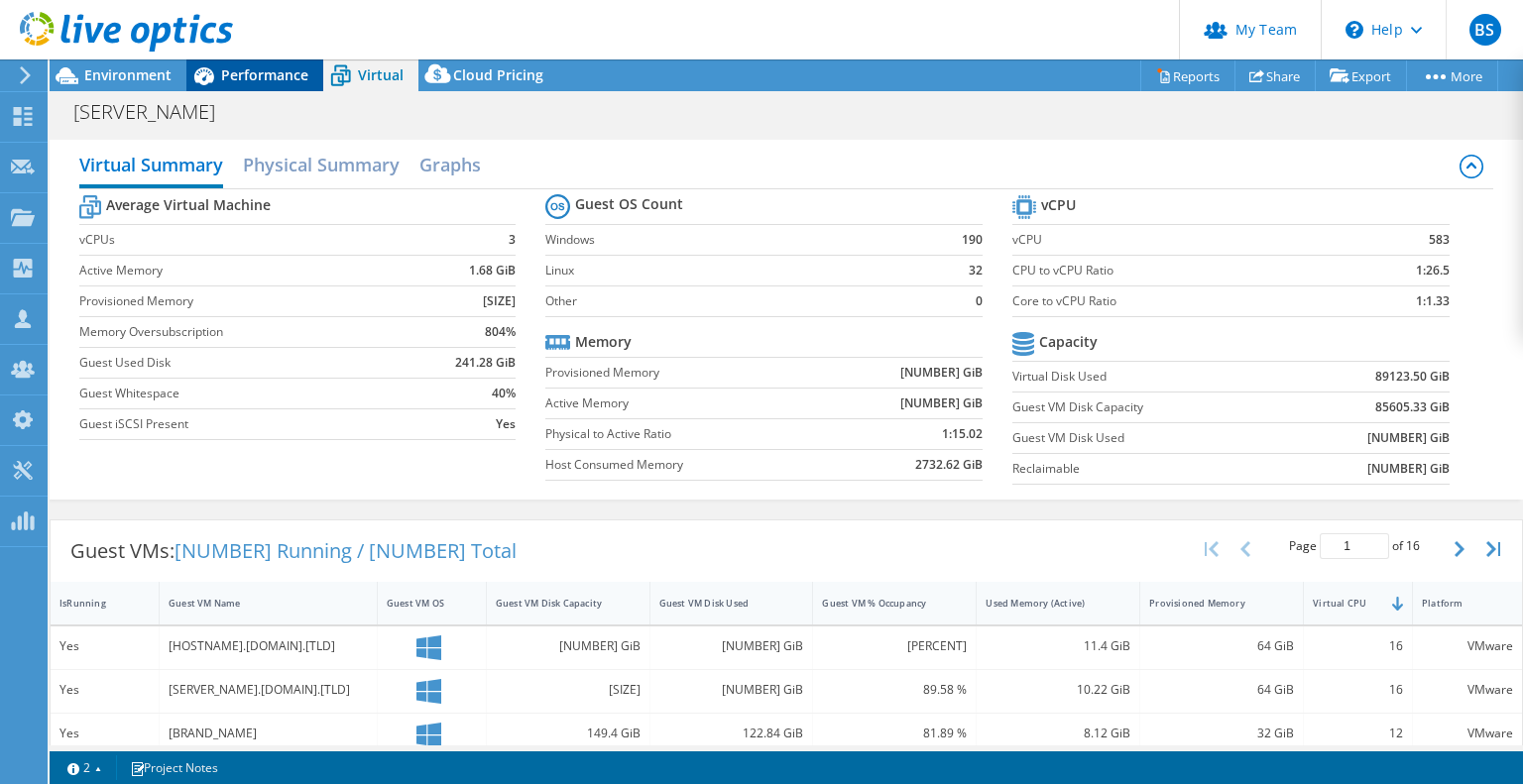 click on "Performance" at bounding box center [265, 74] 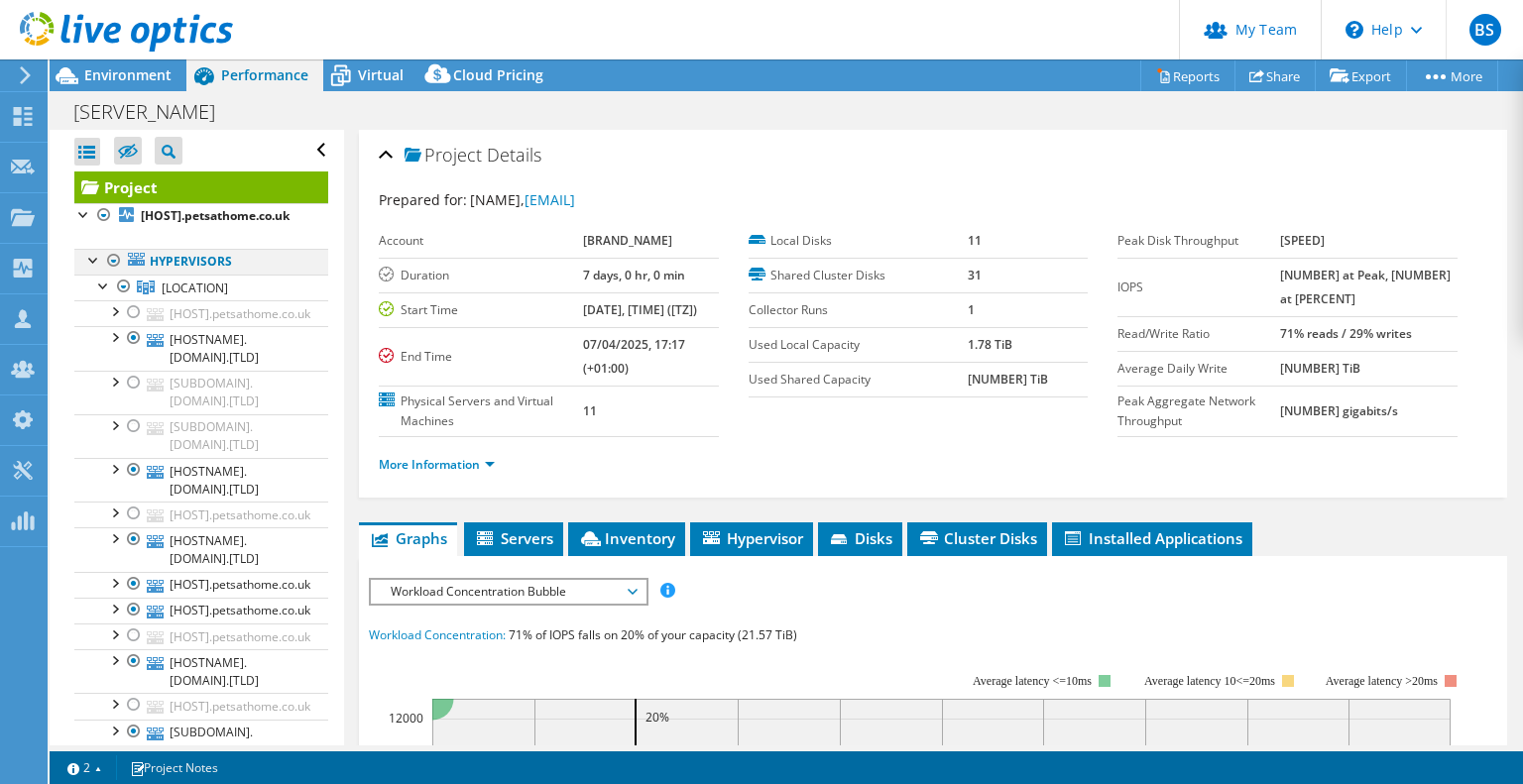 click at bounding box center (114, 261) 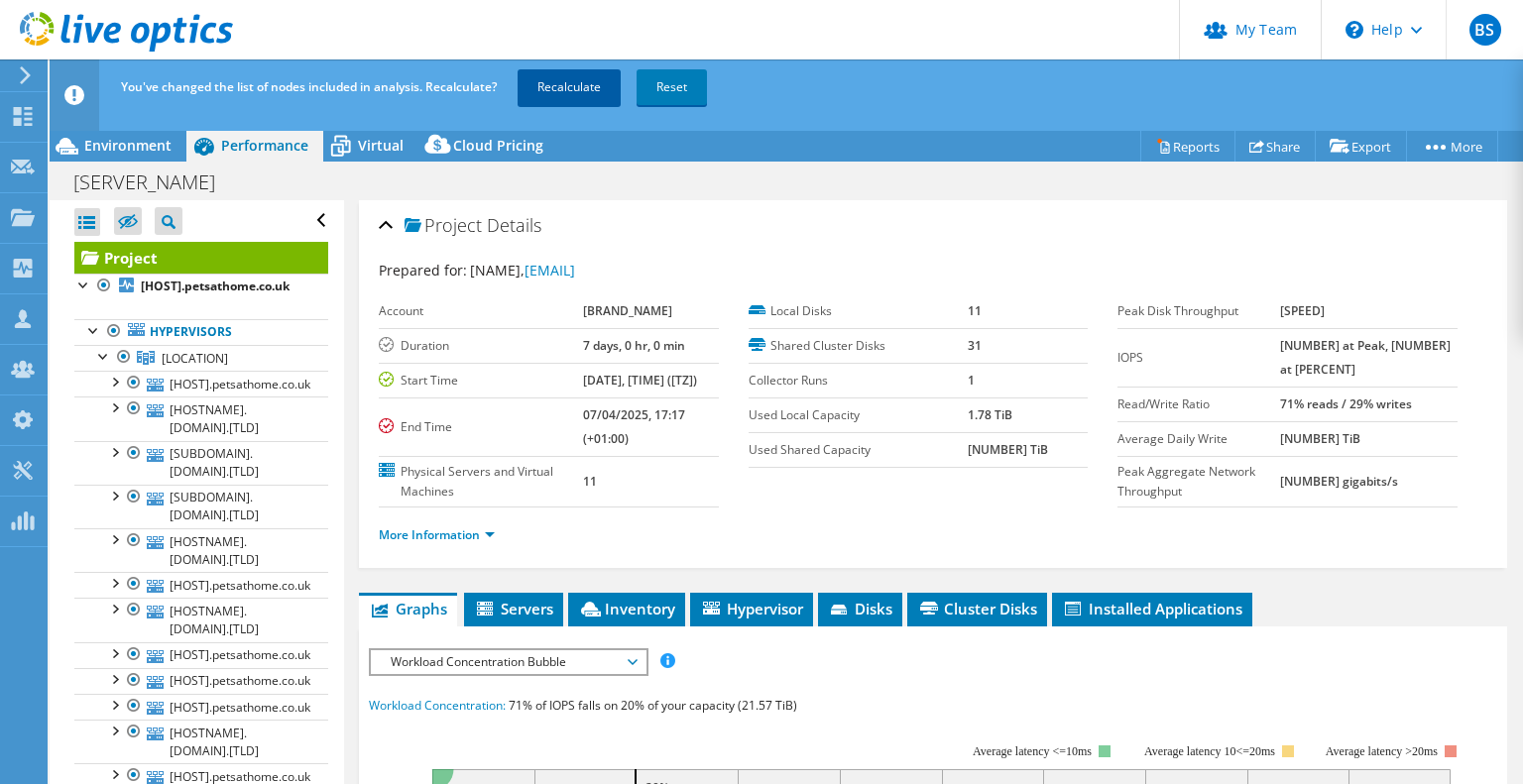 click on "Recalculate" at bounding box center [569, 87] 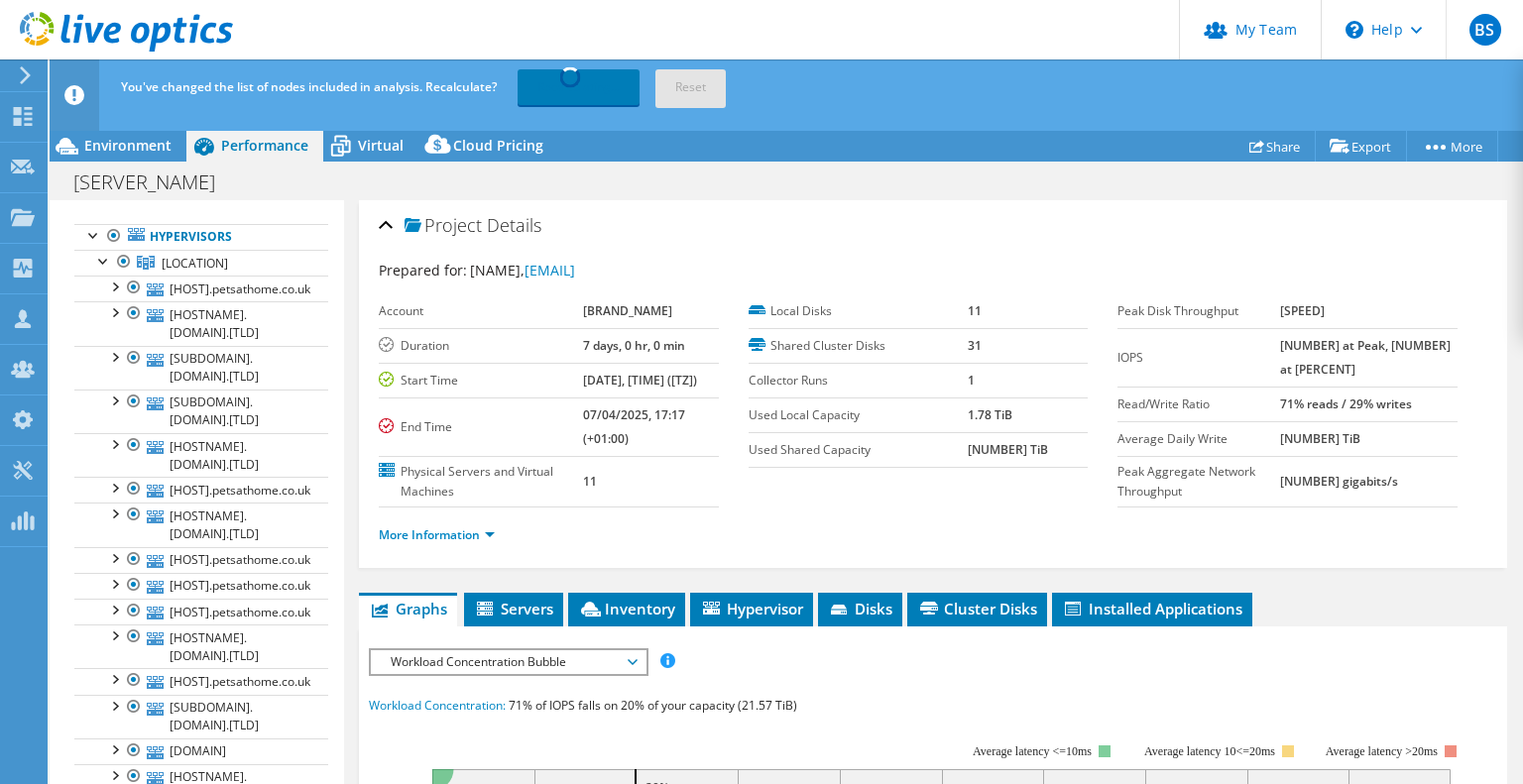 scroll, scrollTop: 0, scrollLeft: 0, axis: both 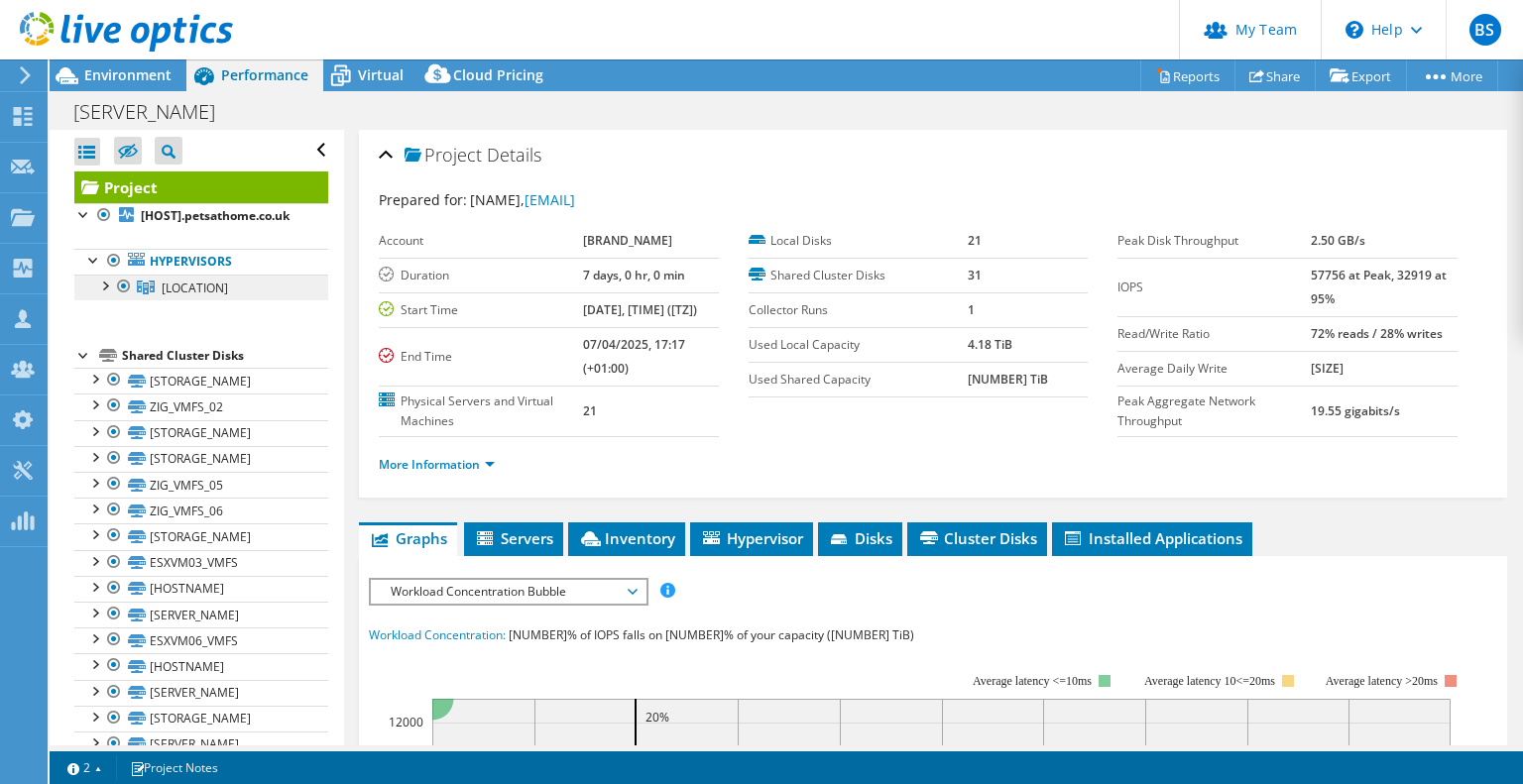 click on "[LOCATION]" at bounding box center (194, 287) 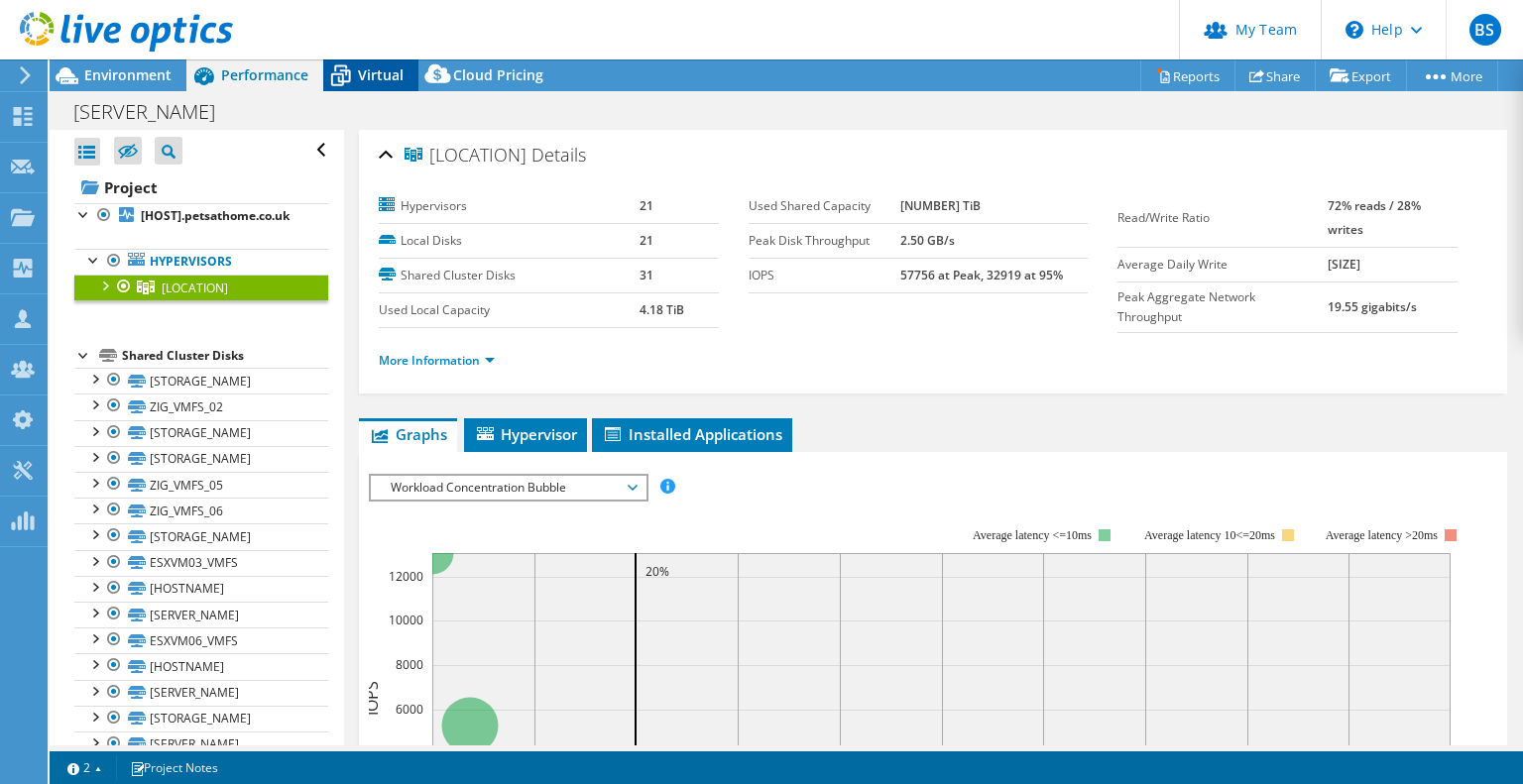 click on "Virtual" at bounding box center [381, 74] 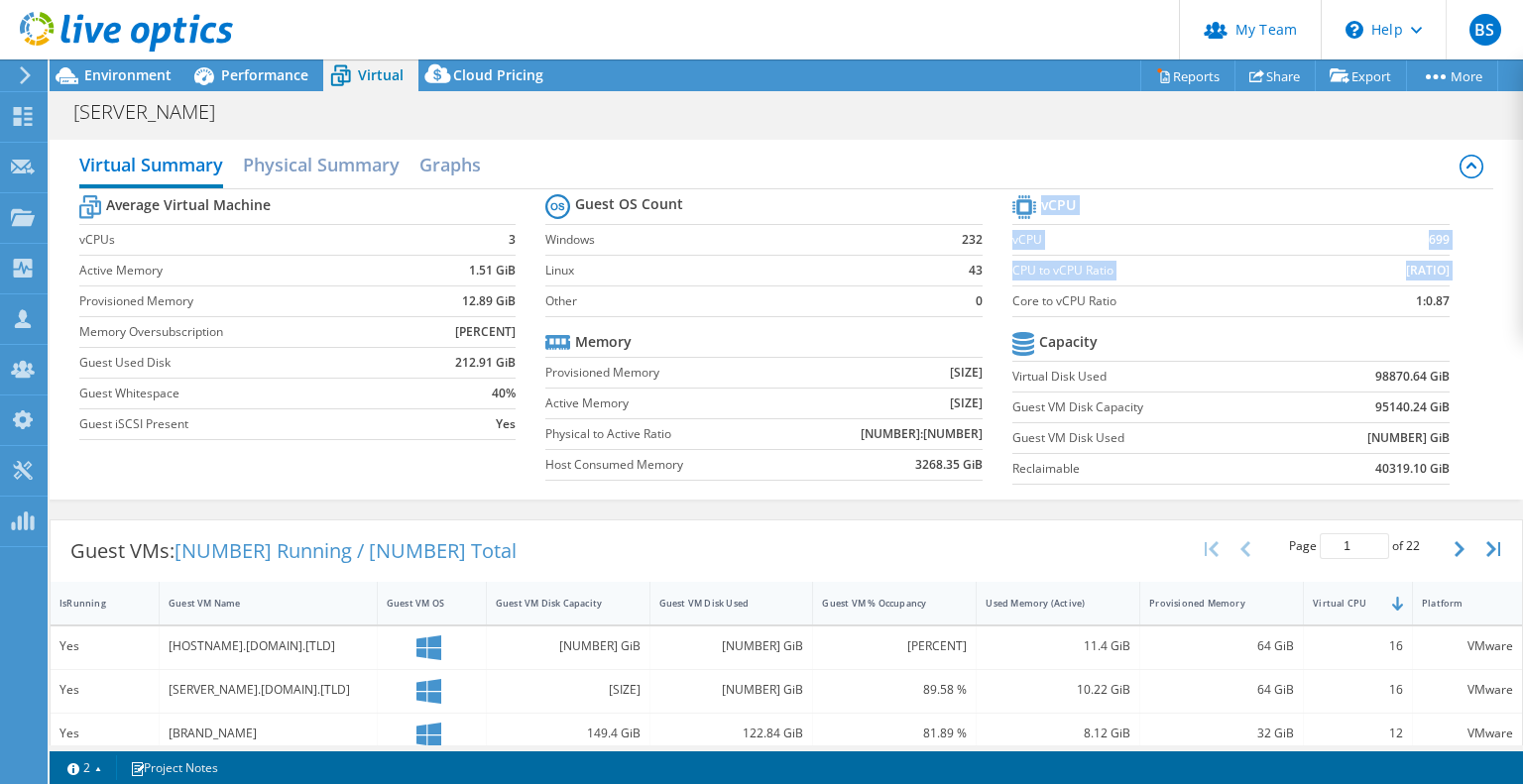 drag, startPoint x: 1400, startPoint y: 303, endPoint x: 1003, endPoint y: 296, distance: 397.06171 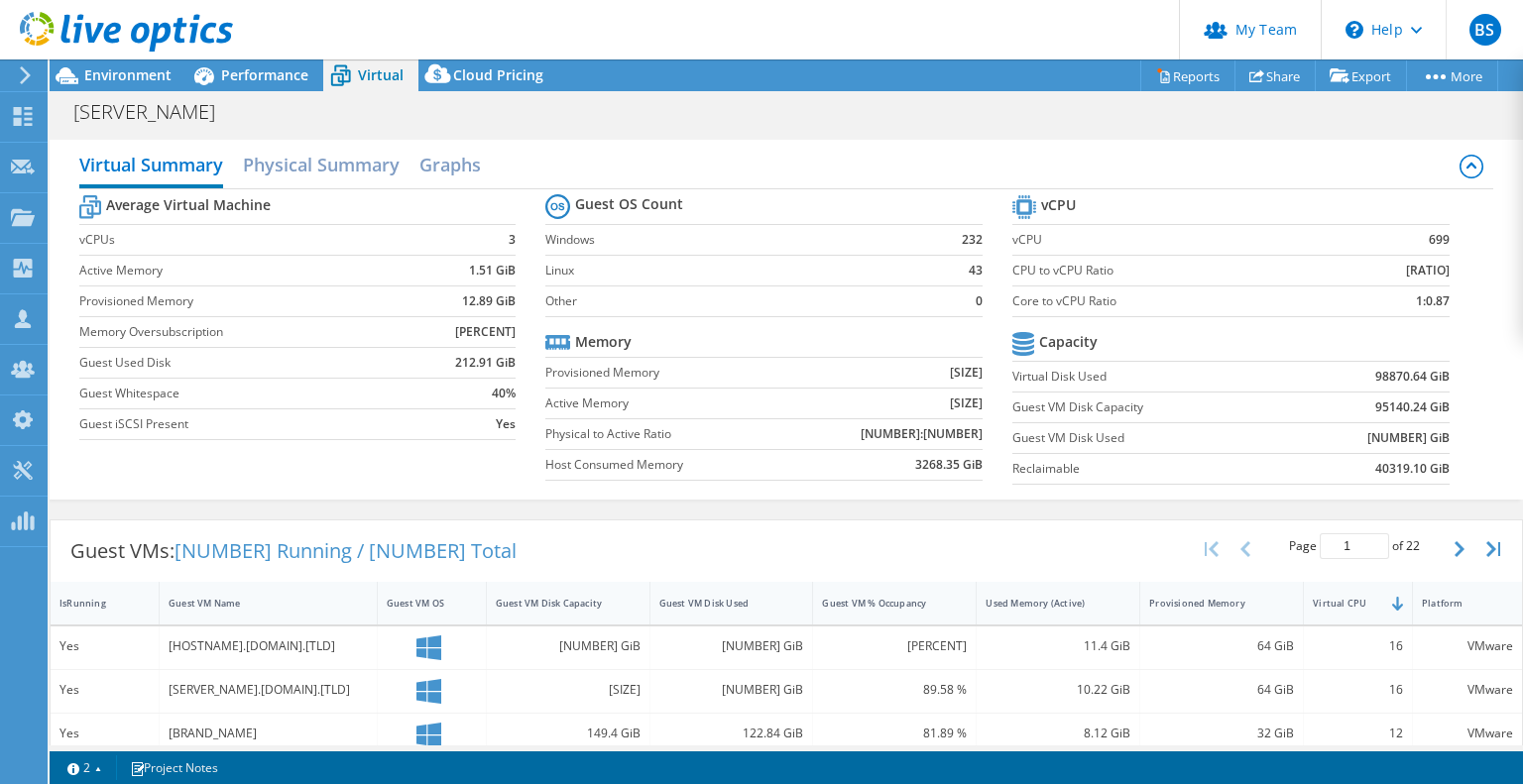 click on "vCPU" at bounding box center (1170, 239) 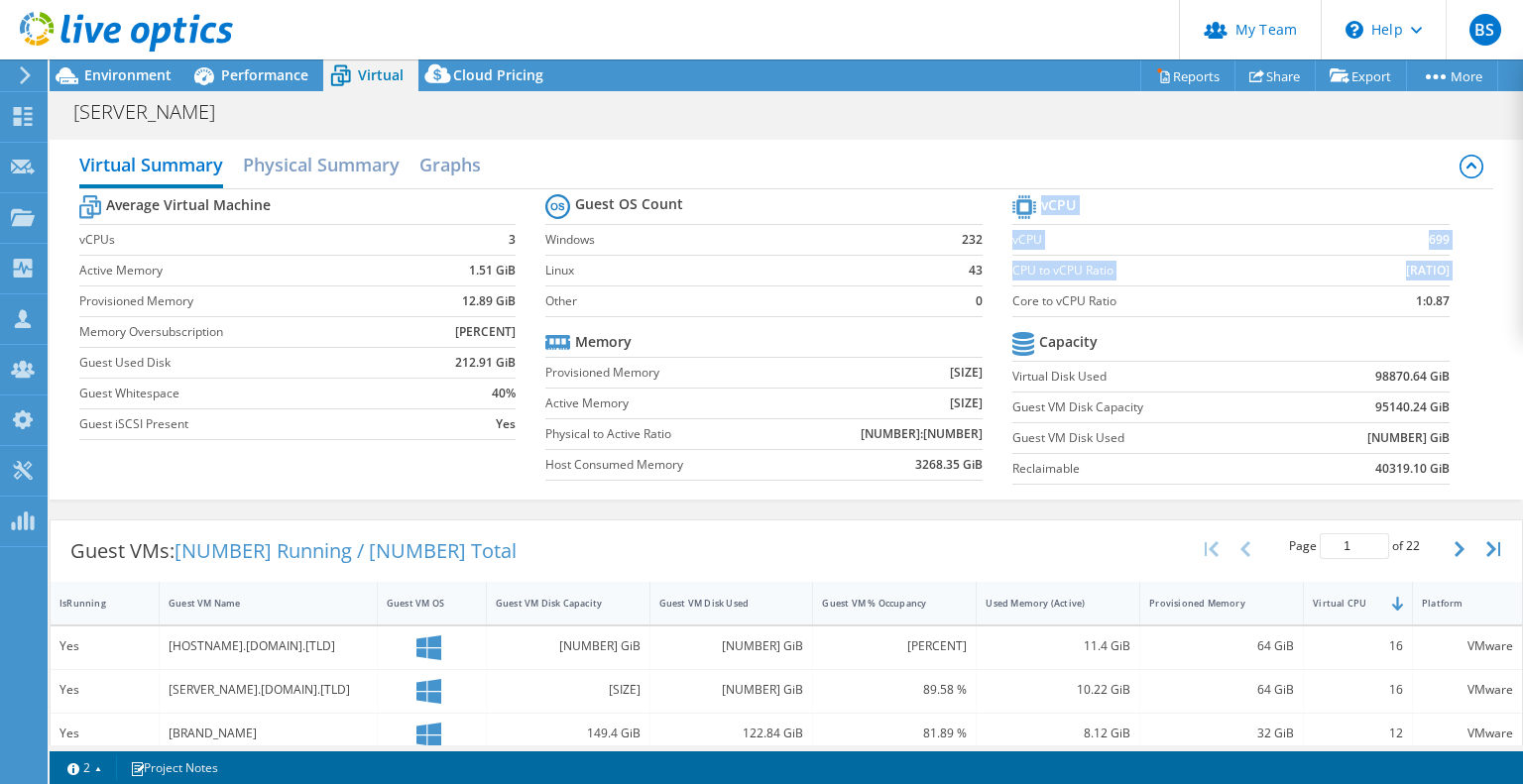 drag, startPoint x: 1437, startPoint y: 300, endPoint x: 1004, endPoint y: 299, distance: 433.00115 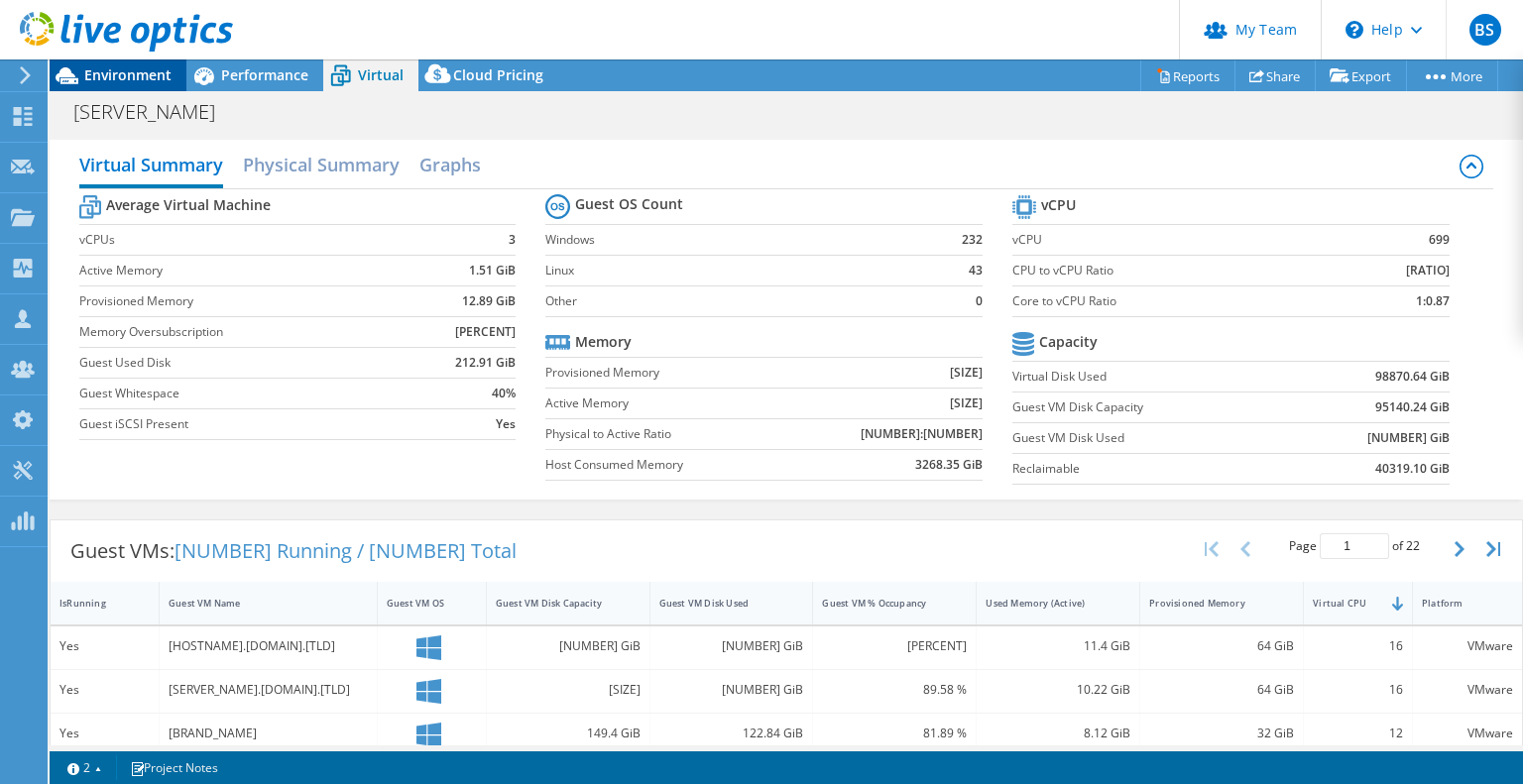 click on "Environment" at bounding box center (128, 74) 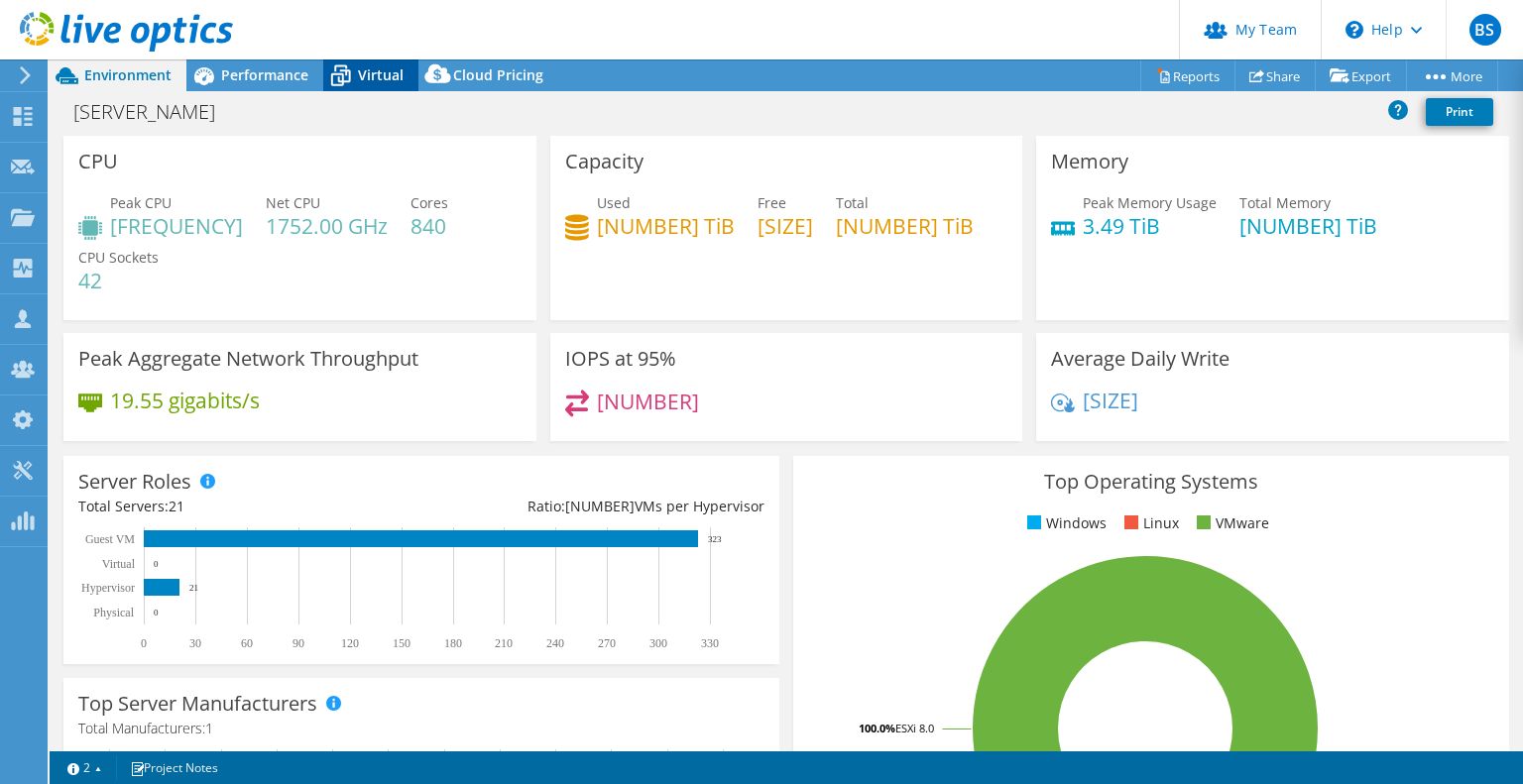 click 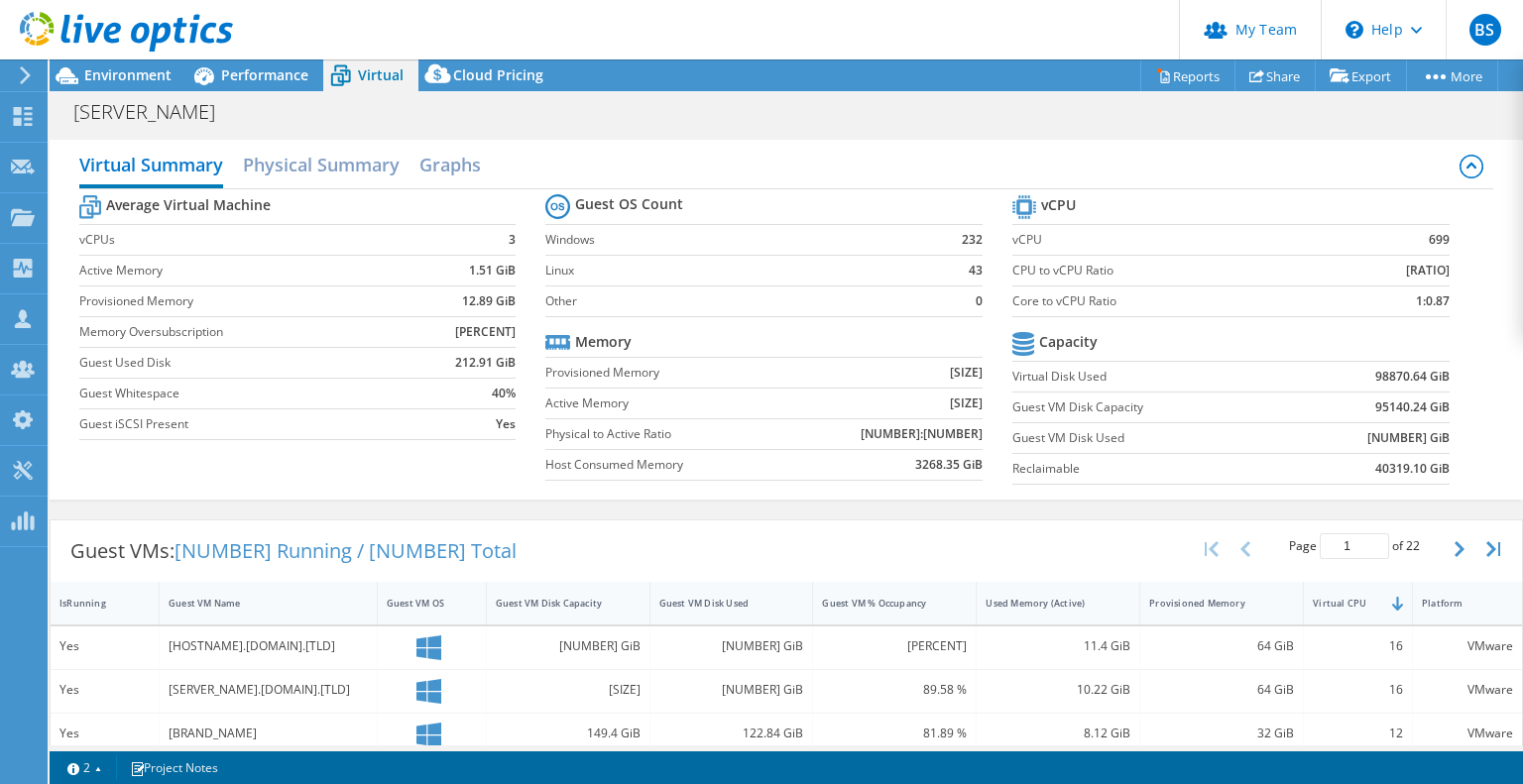 scroll, scrollTop: 552, scrollLeft: 0, axis: vertical 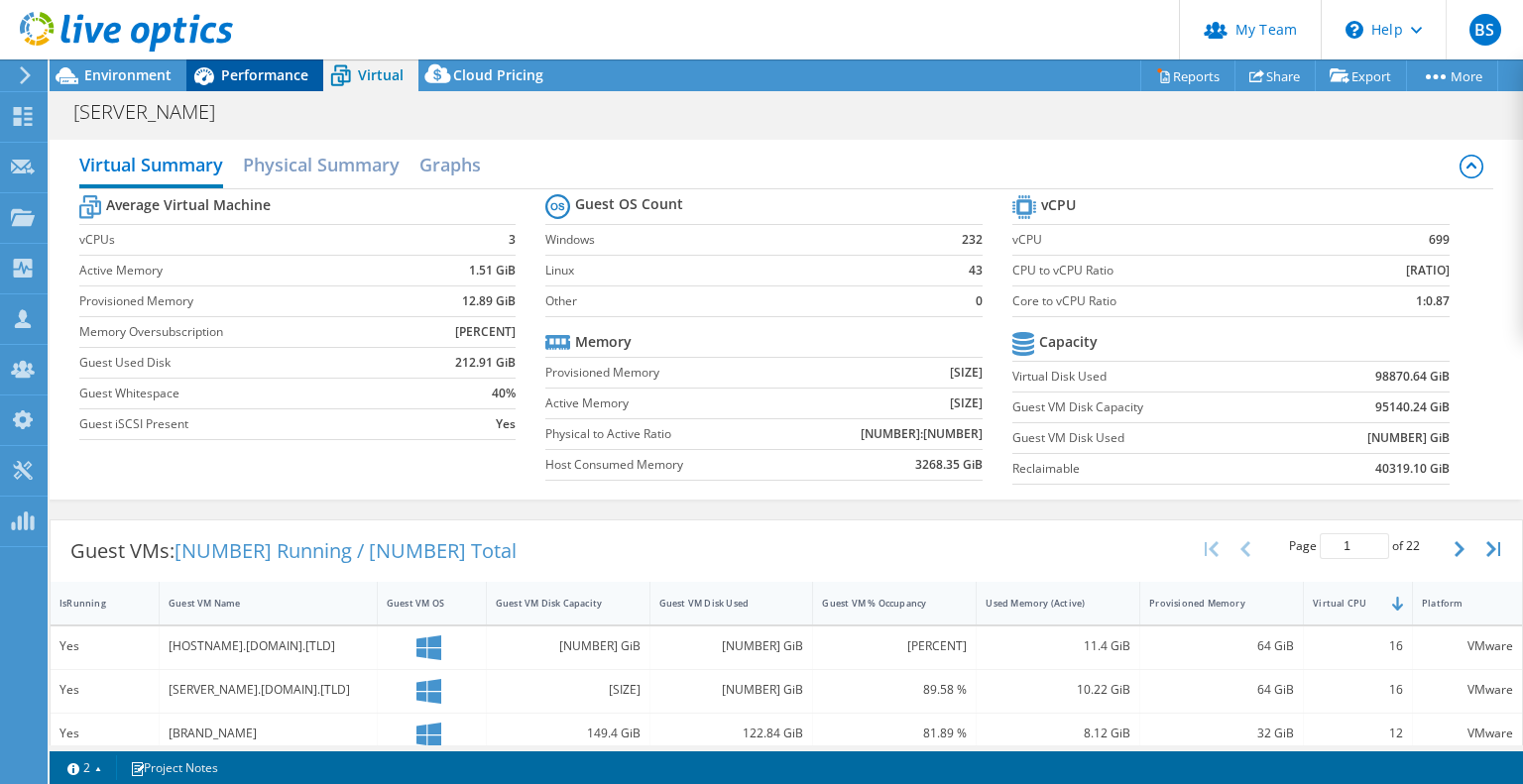 click on "Performance" at bounding box center [265, 74] 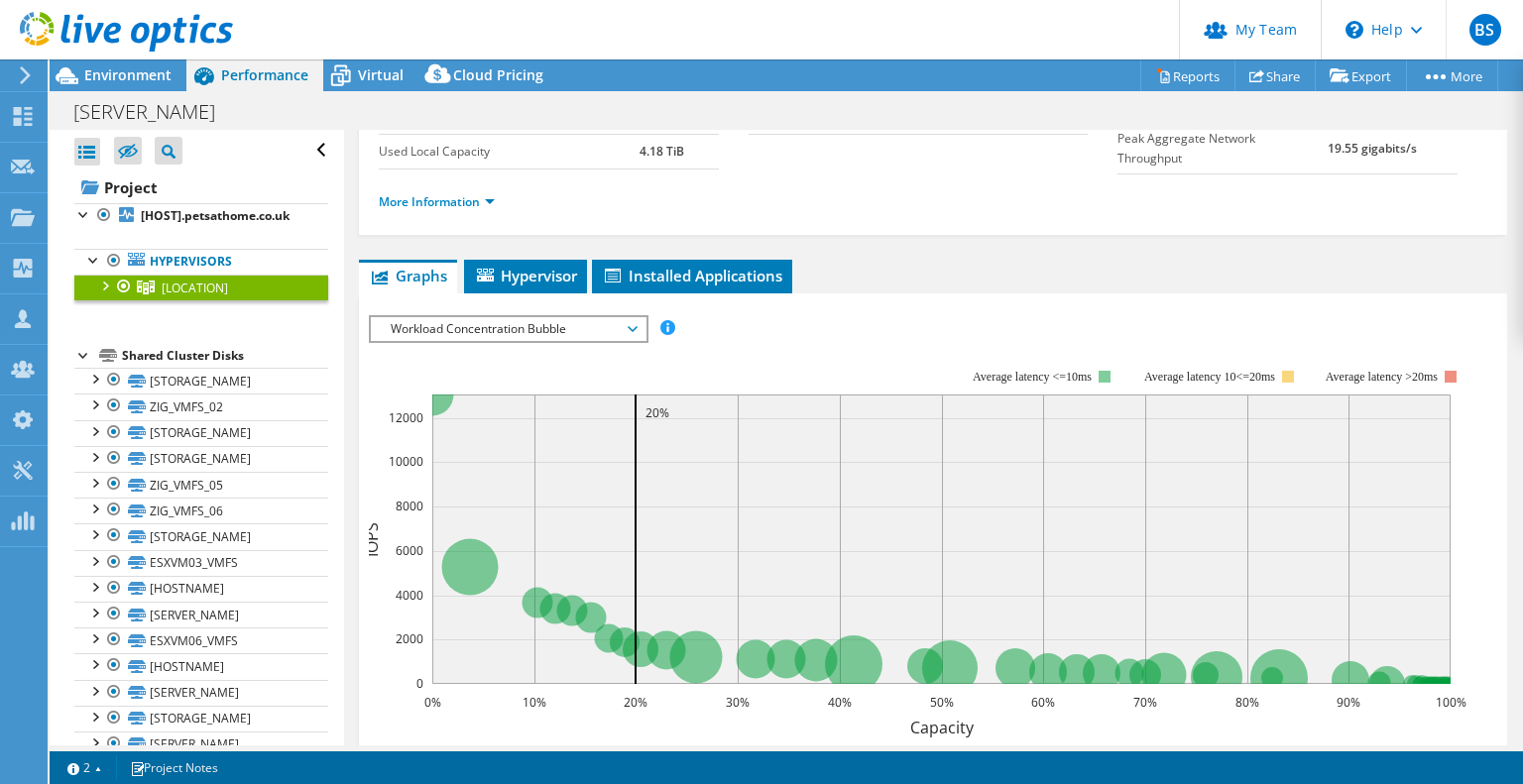 scroll, scrollTop: 0, scrollLeft: 0, axis: both 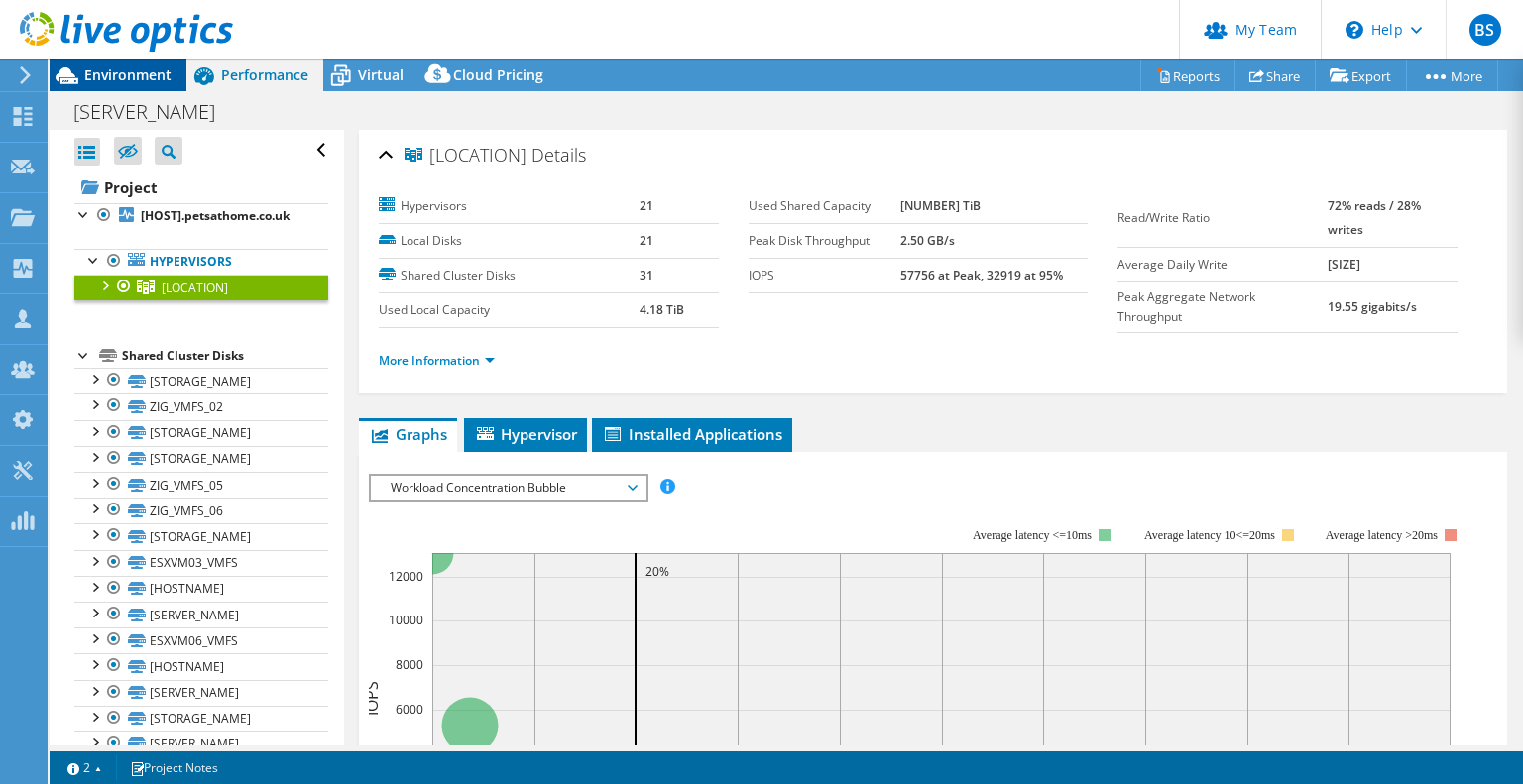 click on "Environment" at bounding box center [128, 74] 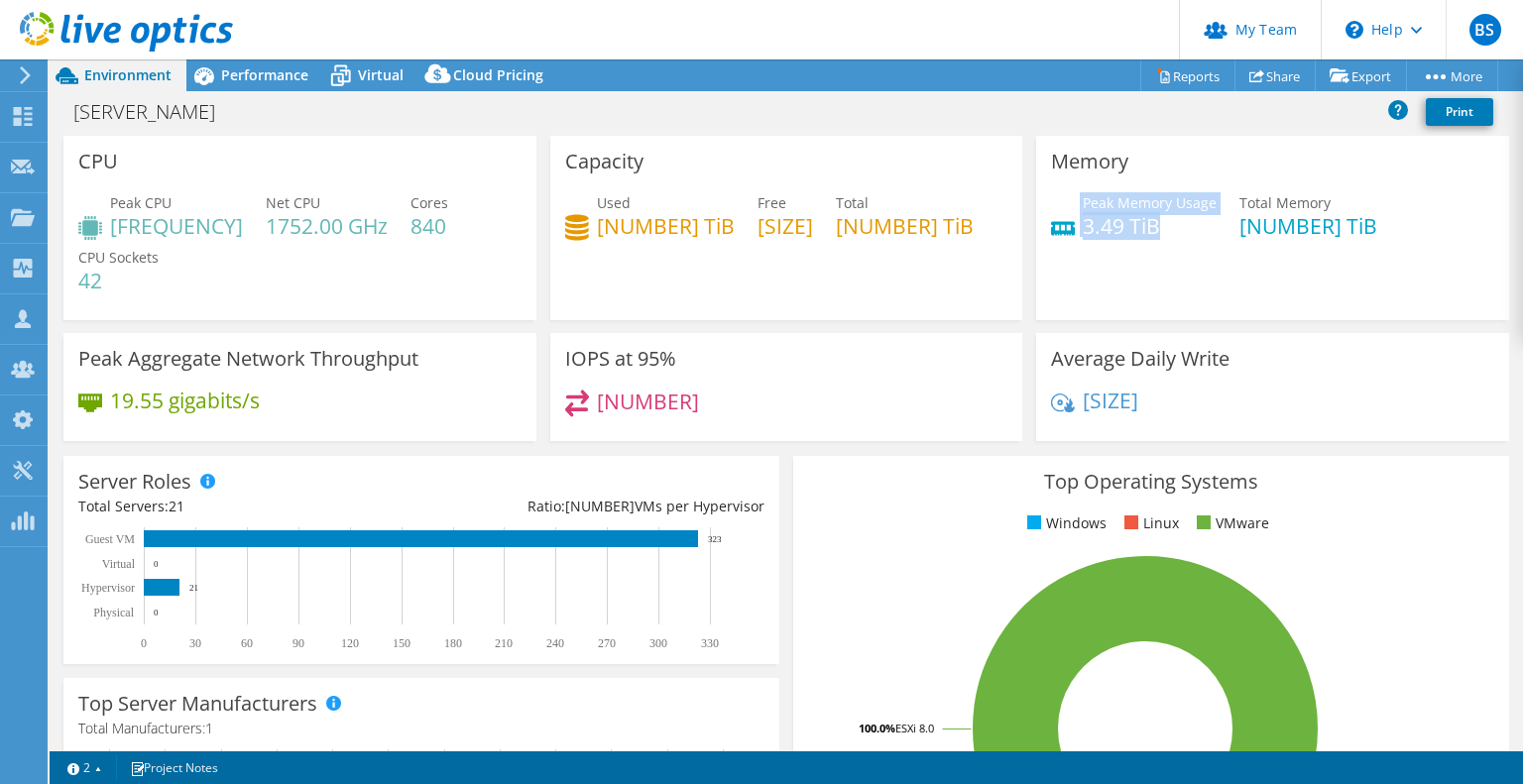 drag, startPoint x: 1071, startPoint y: 225, endPoint x: 1202, endPoint y: 229, distance: 131.0611 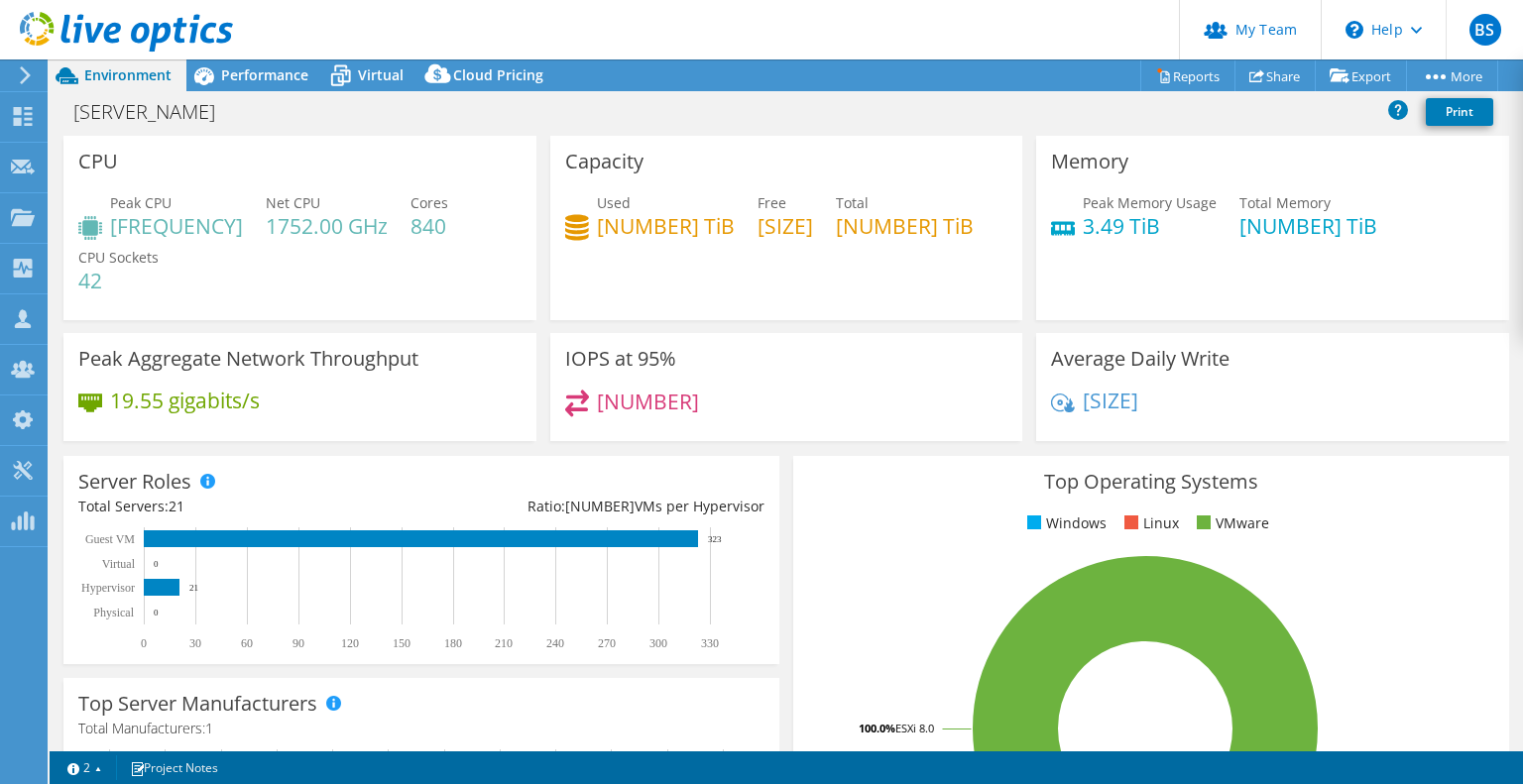 click on "Peak Memory Usage
[NUMBER] TiB
Total Memory
[NUMBER] TiB" at bounding box center (1272, 224) 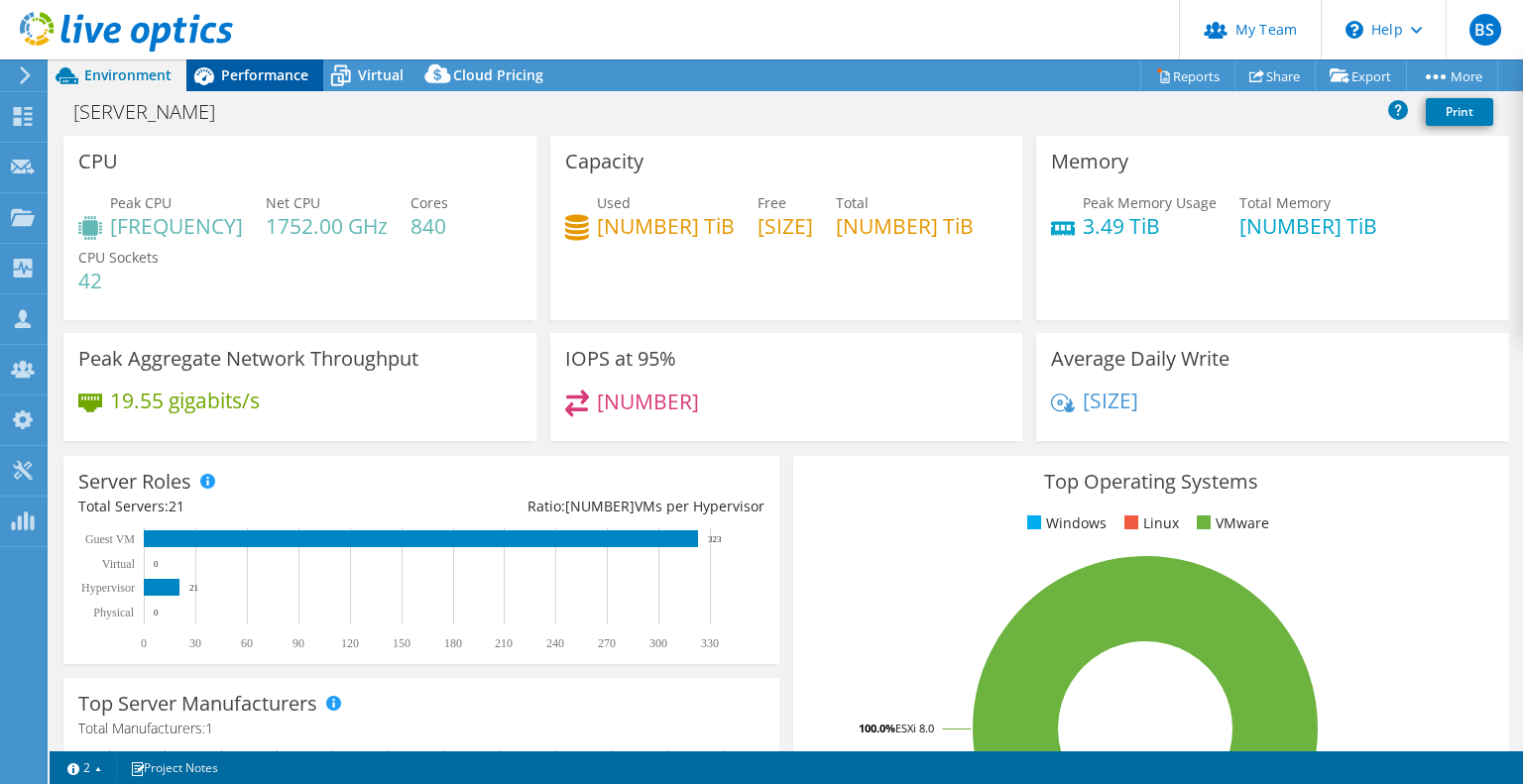 click on "Performance" at bounding box center (265, 74) 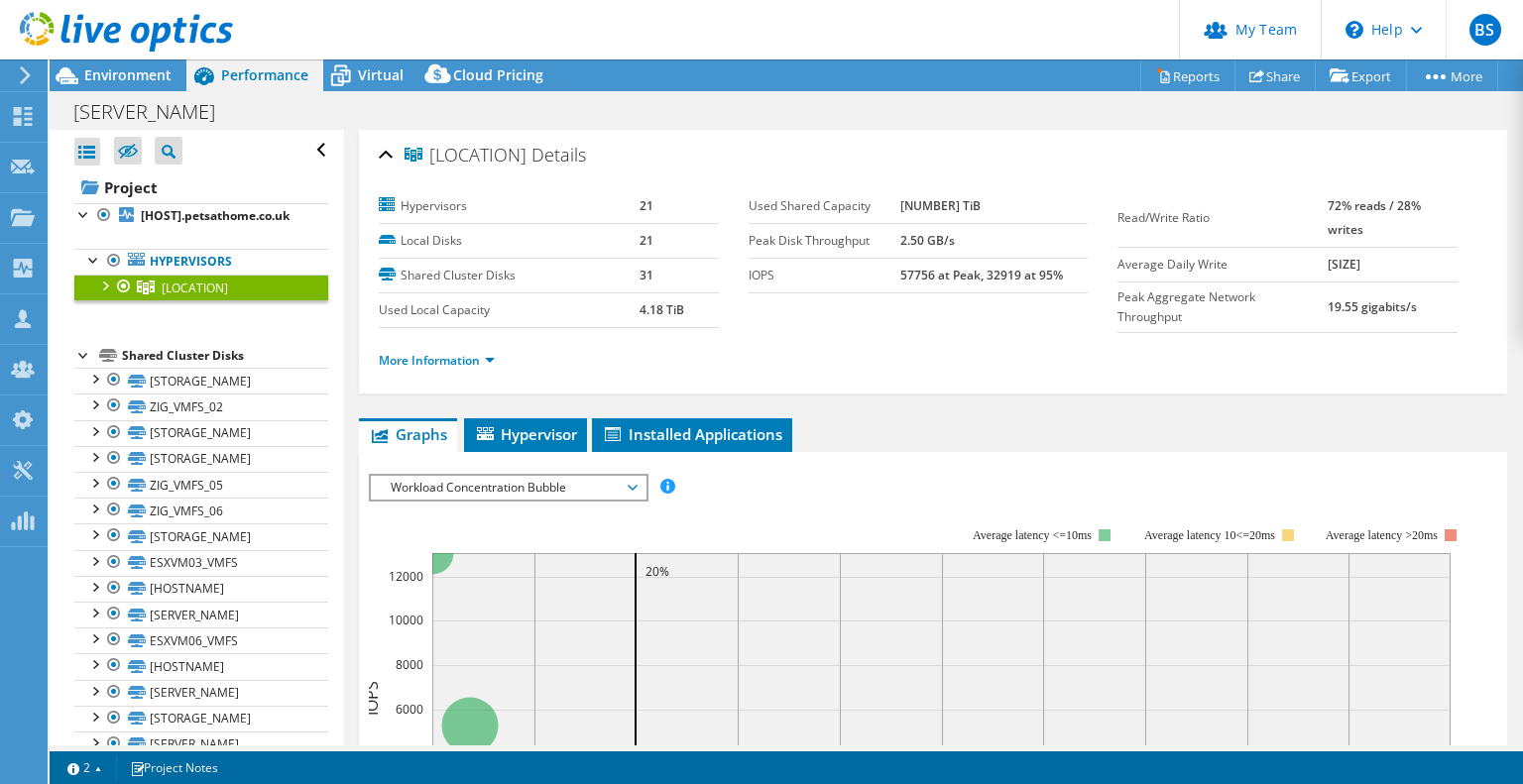 scroll, scrollTop: 0, scrollLeft: 0, axis: both 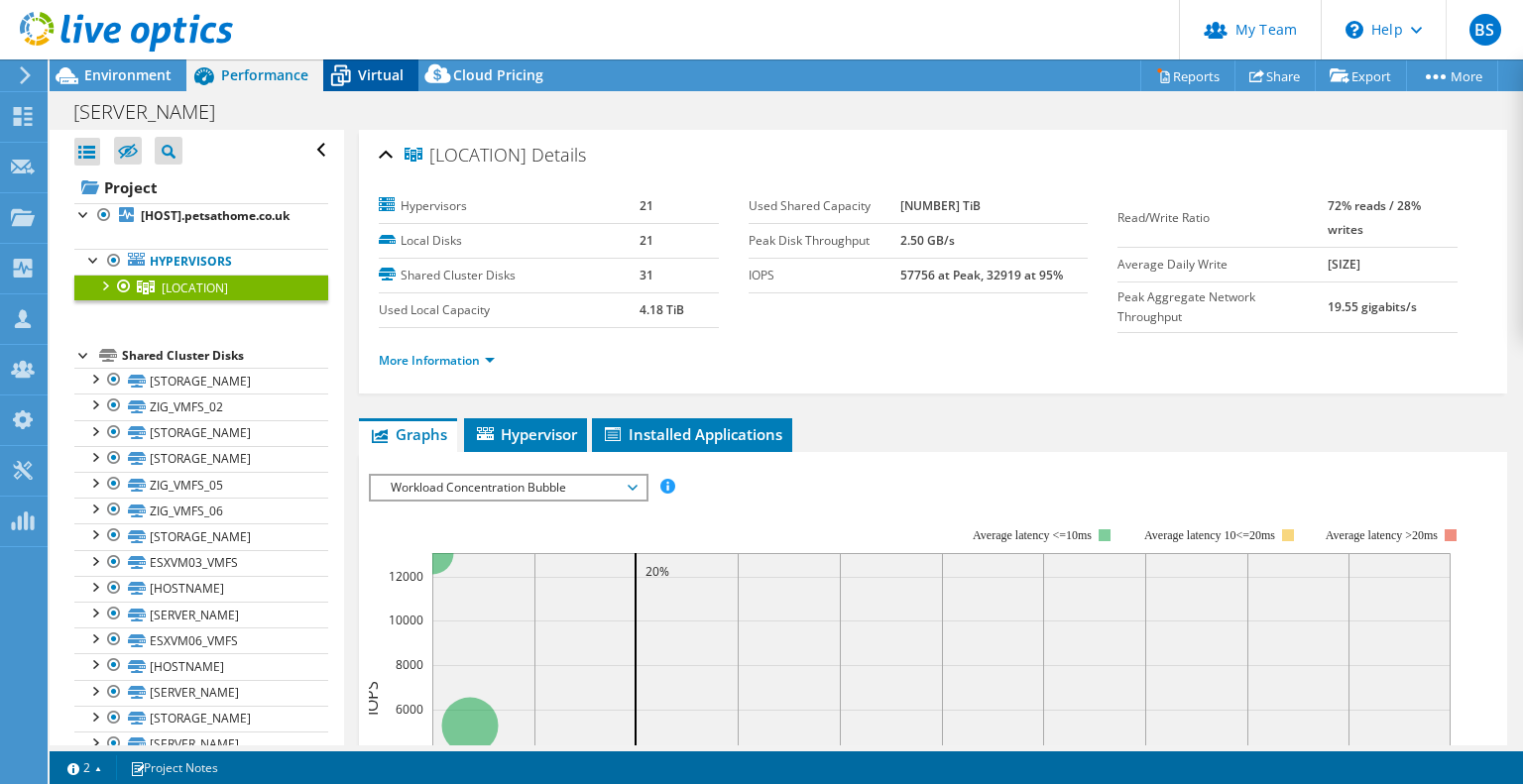click on "Virtual" at bounding box center [371, 75] 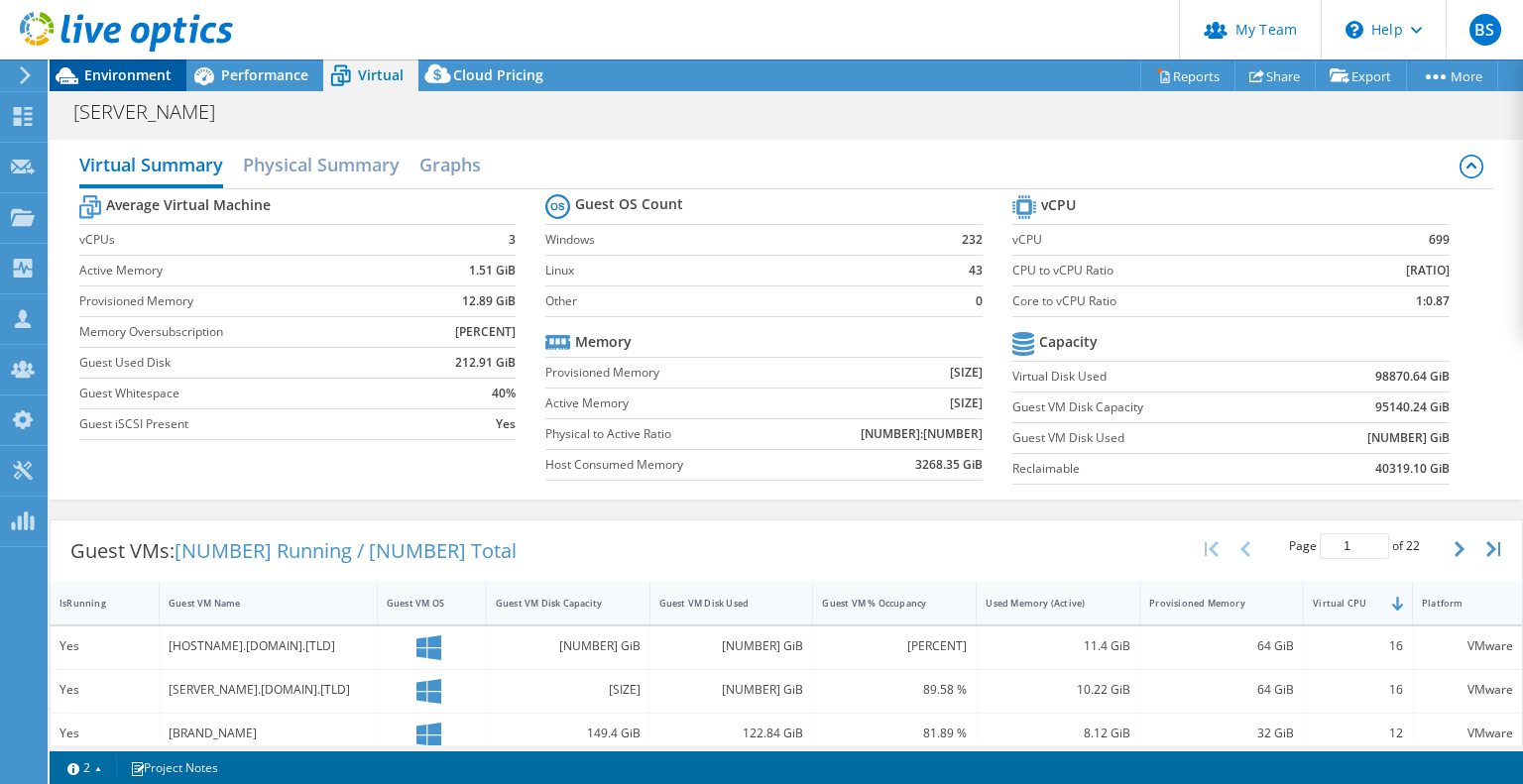 click on "Environment" at bounding box center (128, 74) 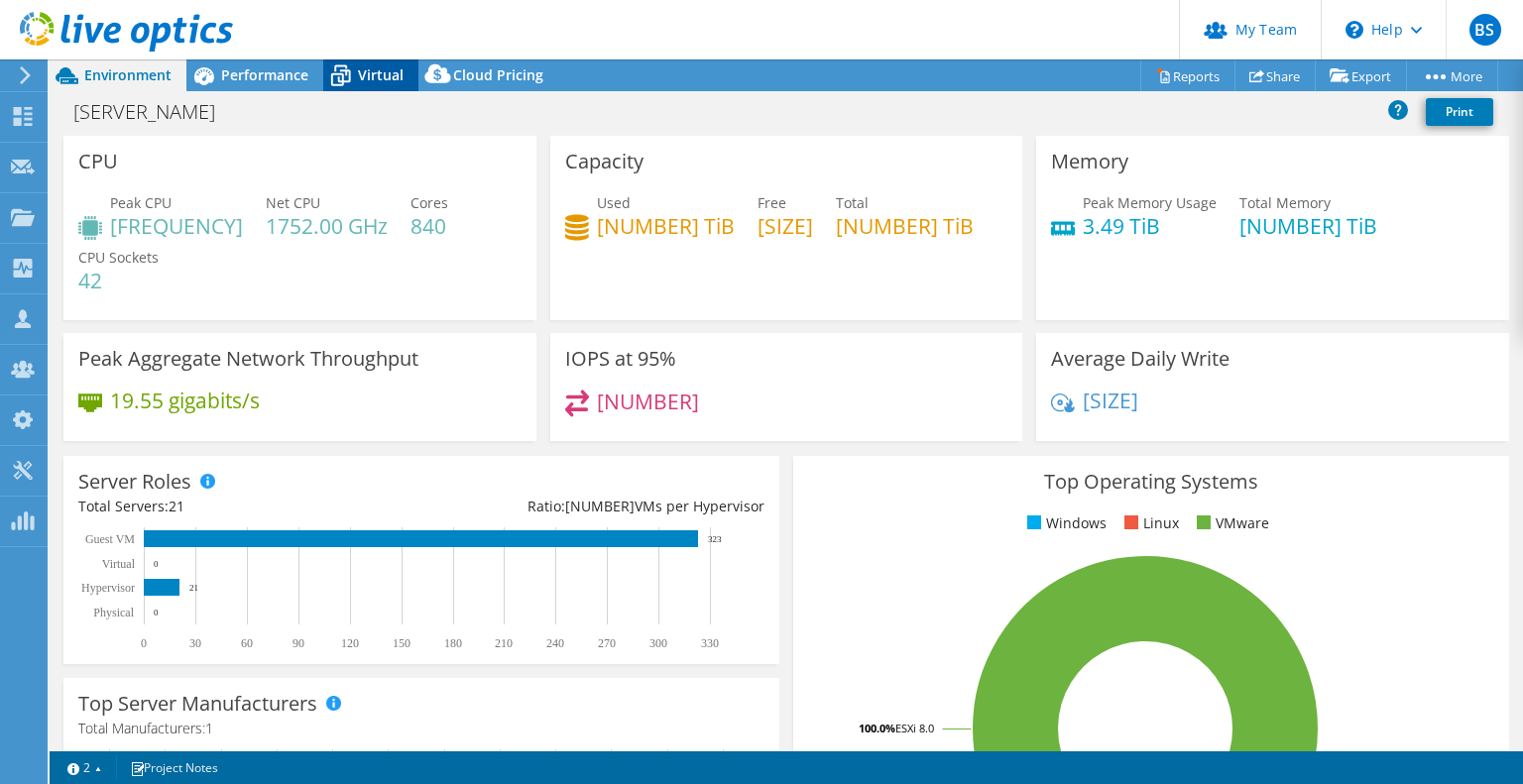 click on "Virtual" at bounding box center (381, 74) 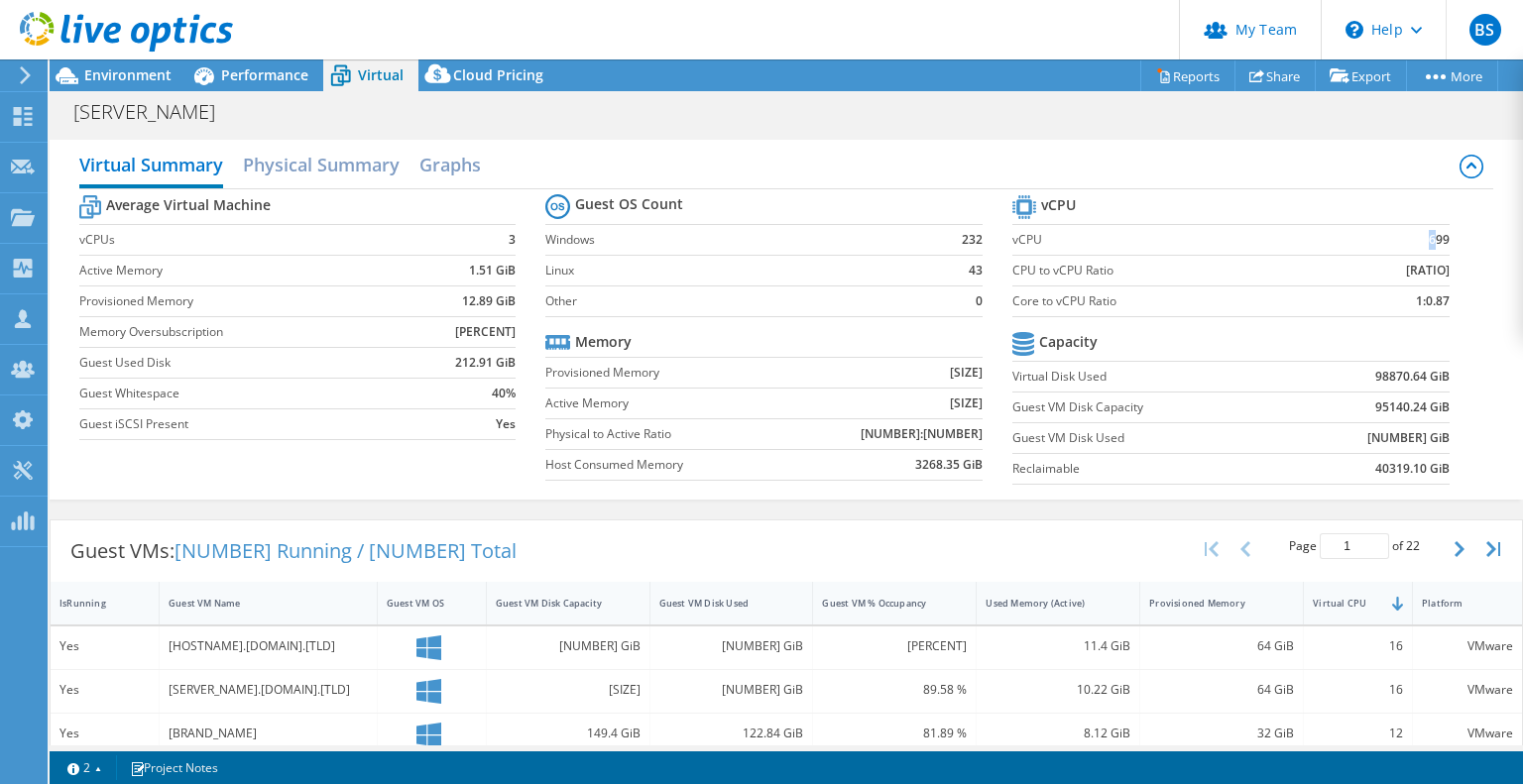 click on "699" at bounding box center (1389, 239) 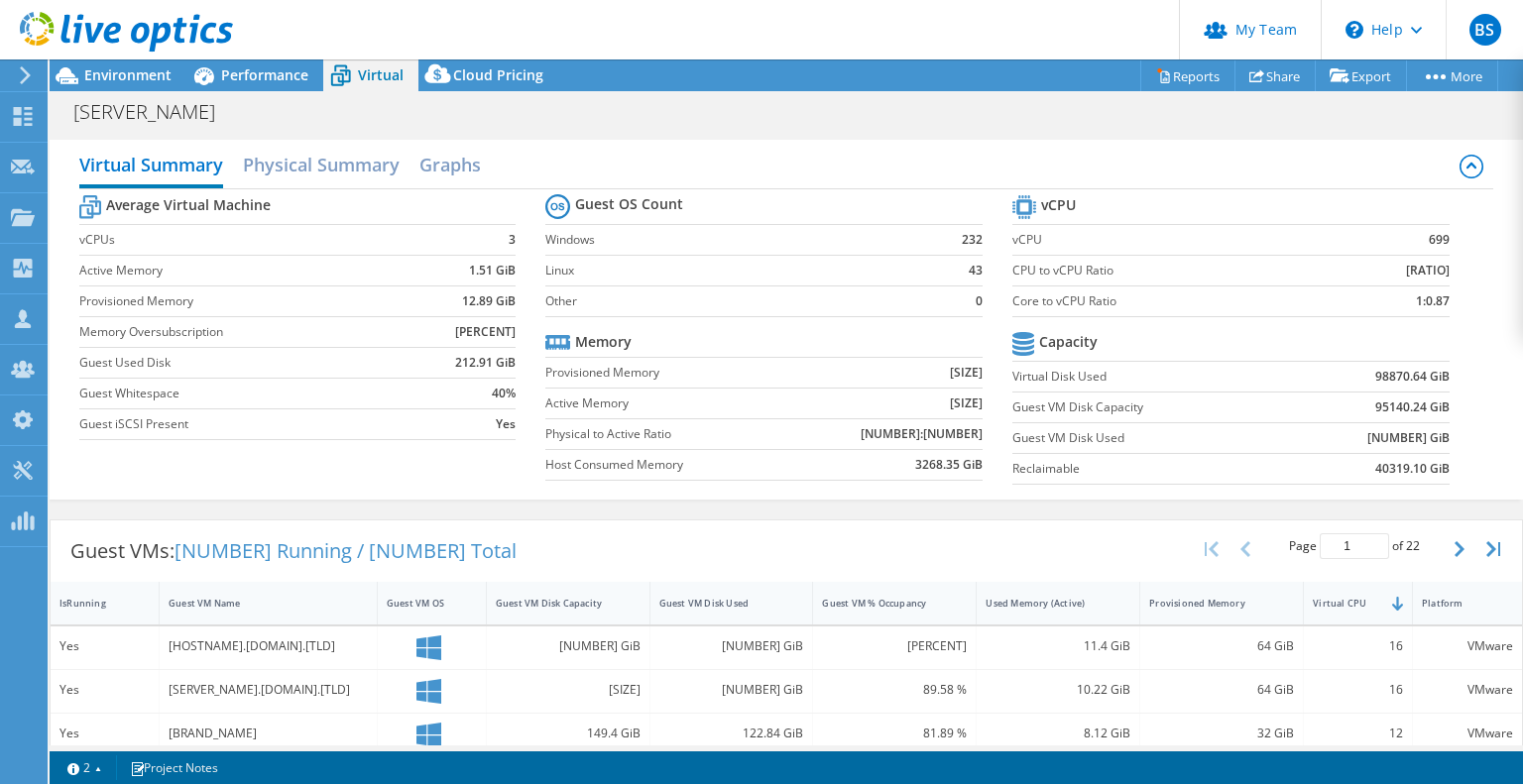 drag, startPoint x: 1494, startPoint y: 284, endPoint x: 1498, endPoint y: 273, distance: 11.7047 